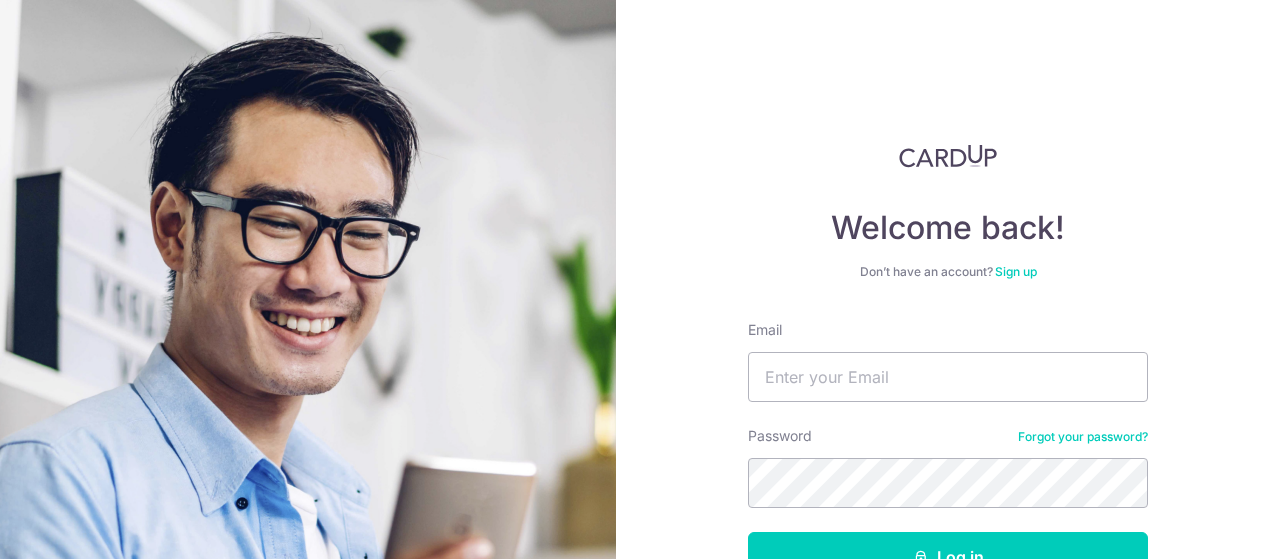 scroll, scrollTop: 0, scrollLeft: 0, axis: both 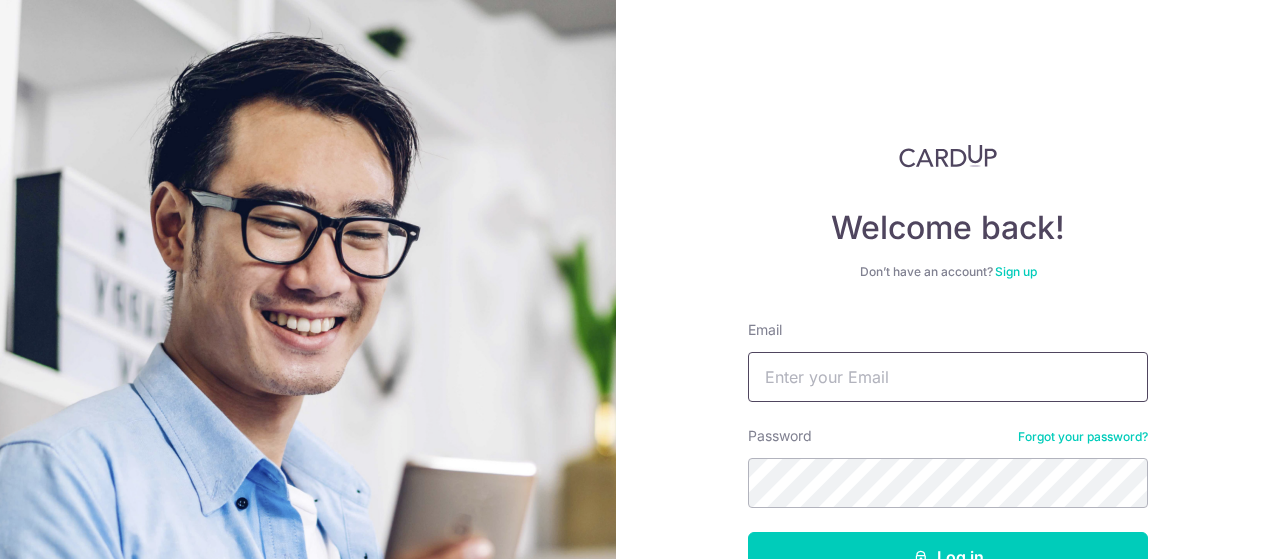 click on "Email" at bounding box center [948, 377] 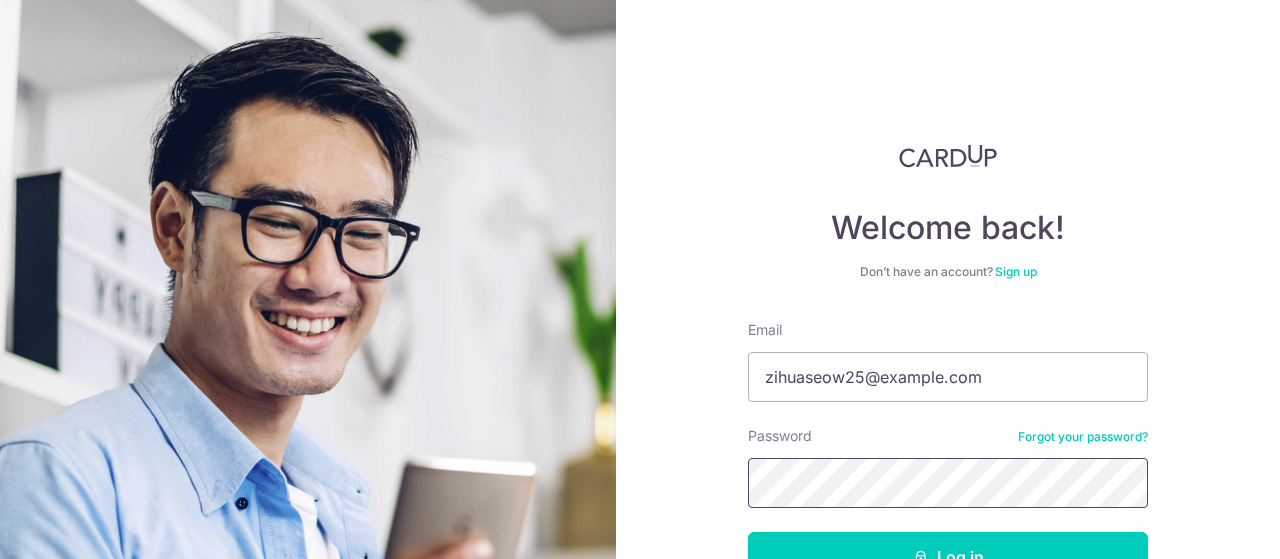 scroll, scrollTop: 100, scrollLeft: 0, axis: vertical 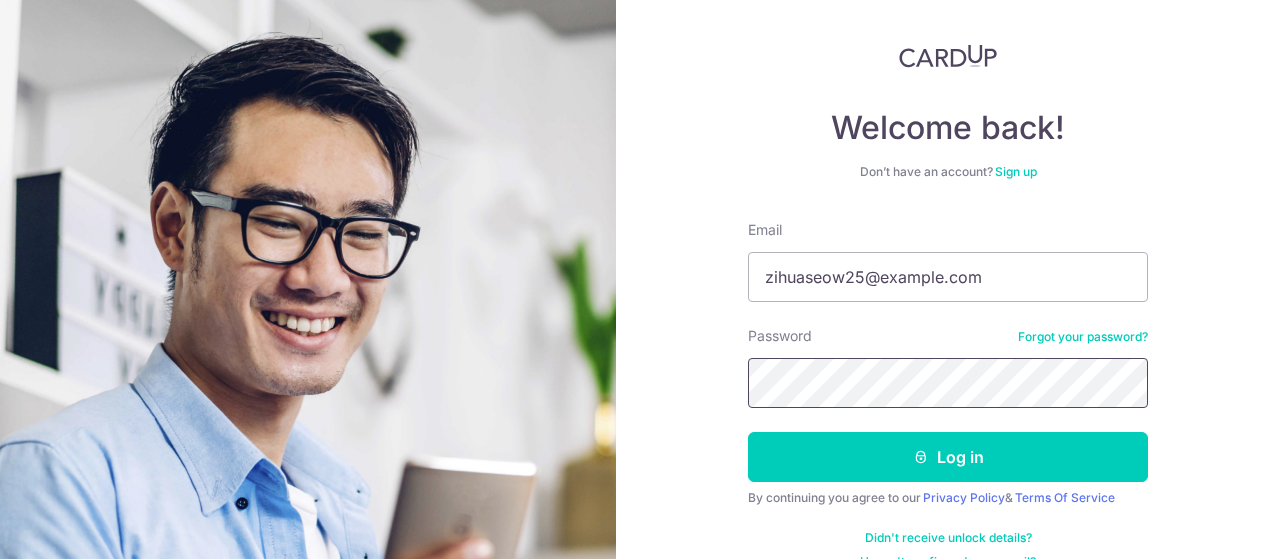 click on "Log in" at bounding box center (948, 457) 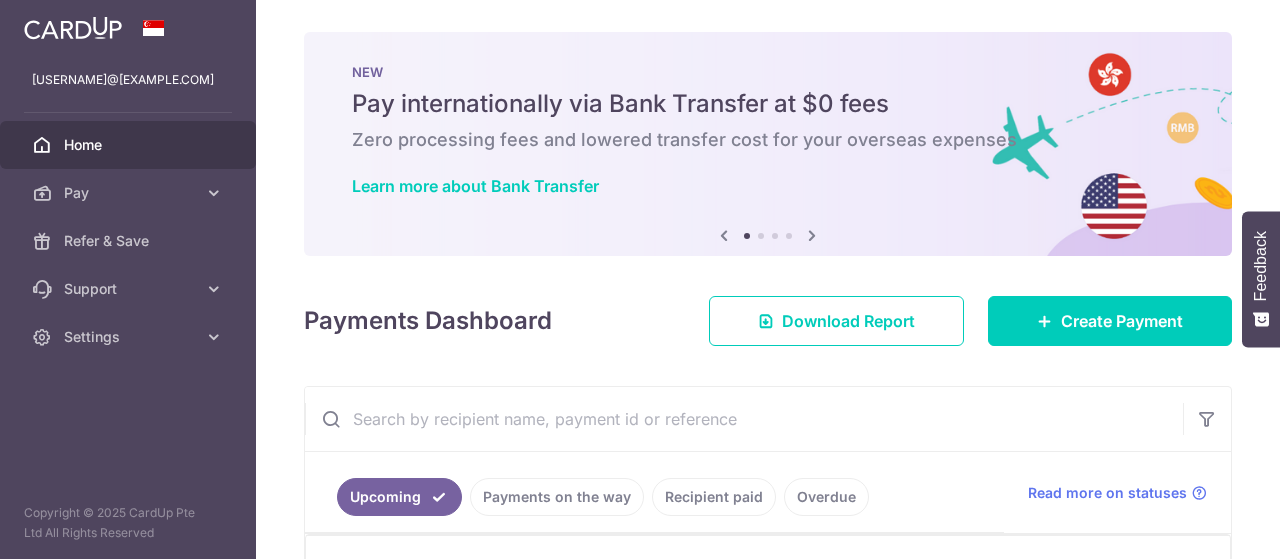scroll, scrollTop: 0, scrollLeft: 0, axis: both 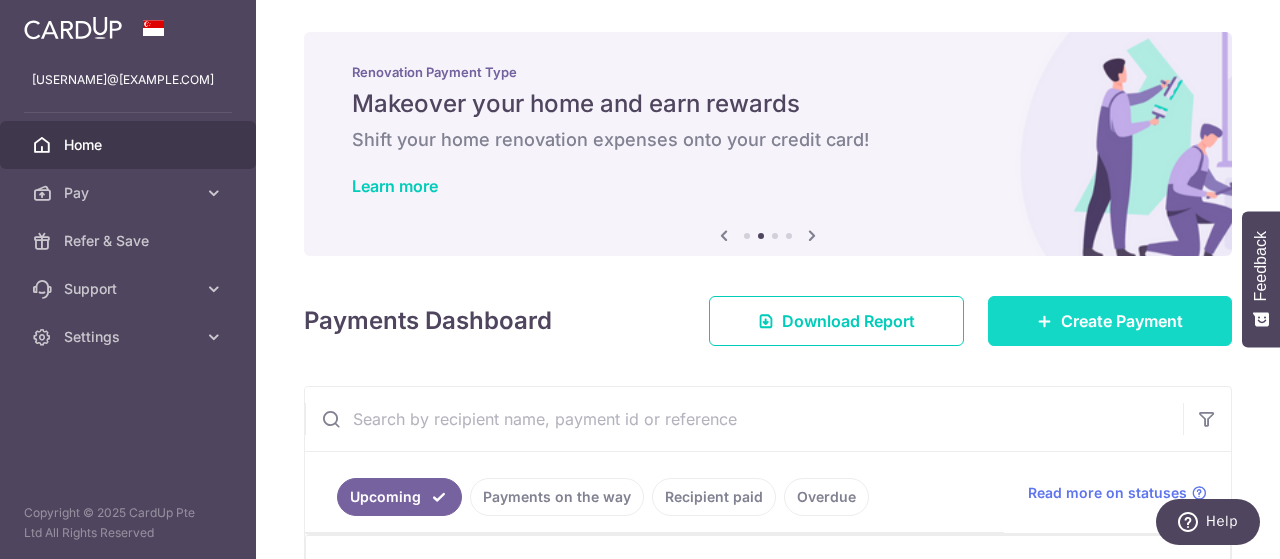 click on "Create Payment" at bounding box center (1122, 321) 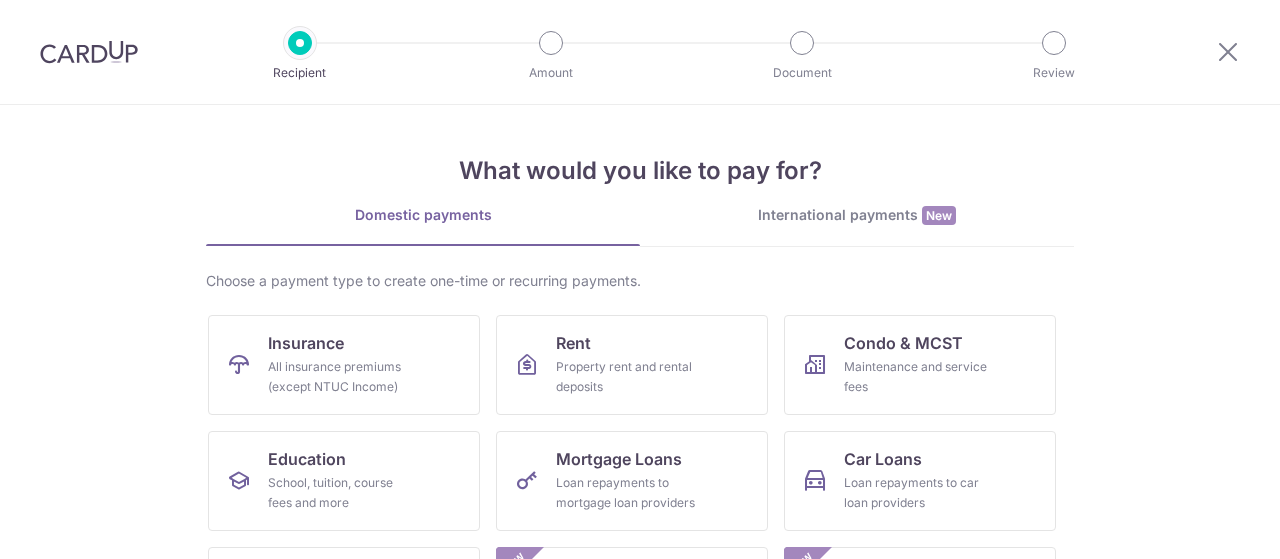 scroll, scrollTop: 200, scrollLeft: 0, axis: vertical 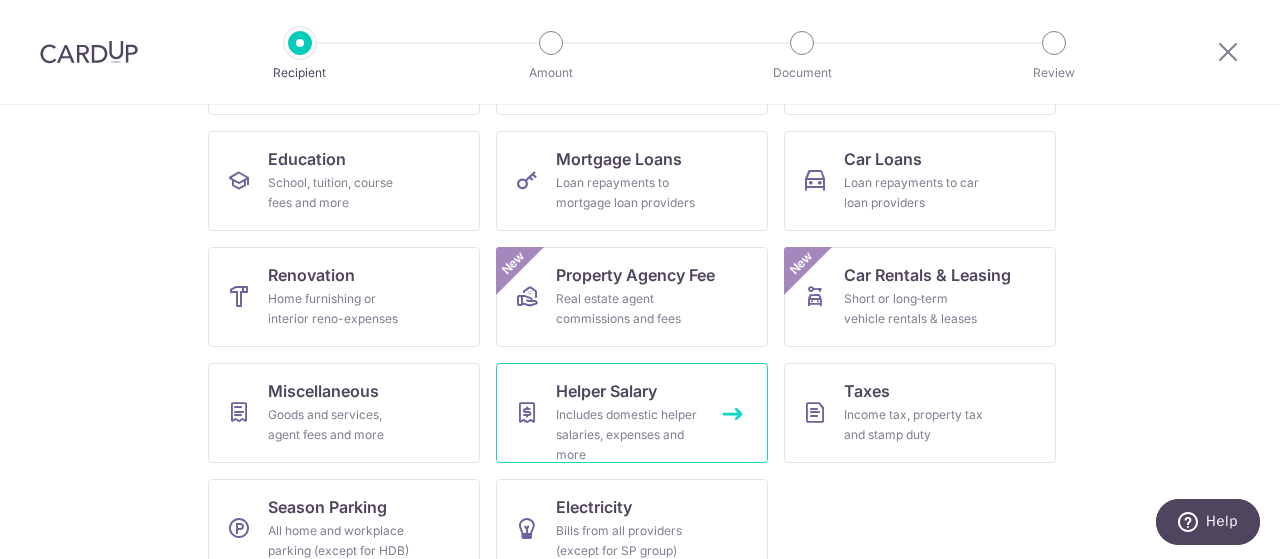 click on "Includes domestic helper salaries, expenses and more" at bounding box center [628, 435] 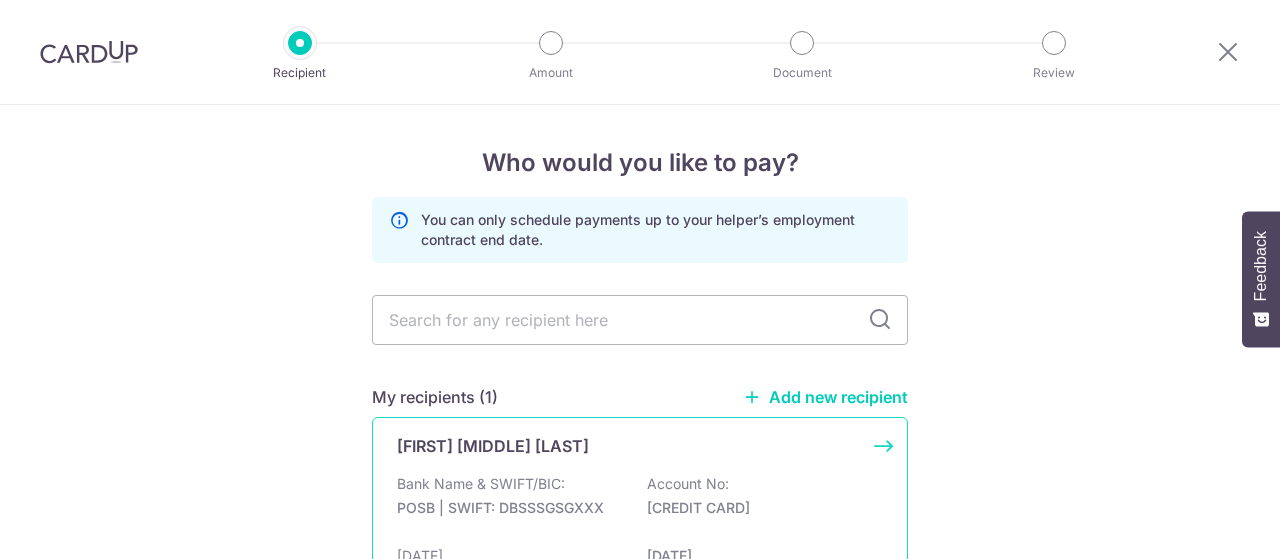 scroll, scrollTop: 0, scrollLeft: 0, axis: both 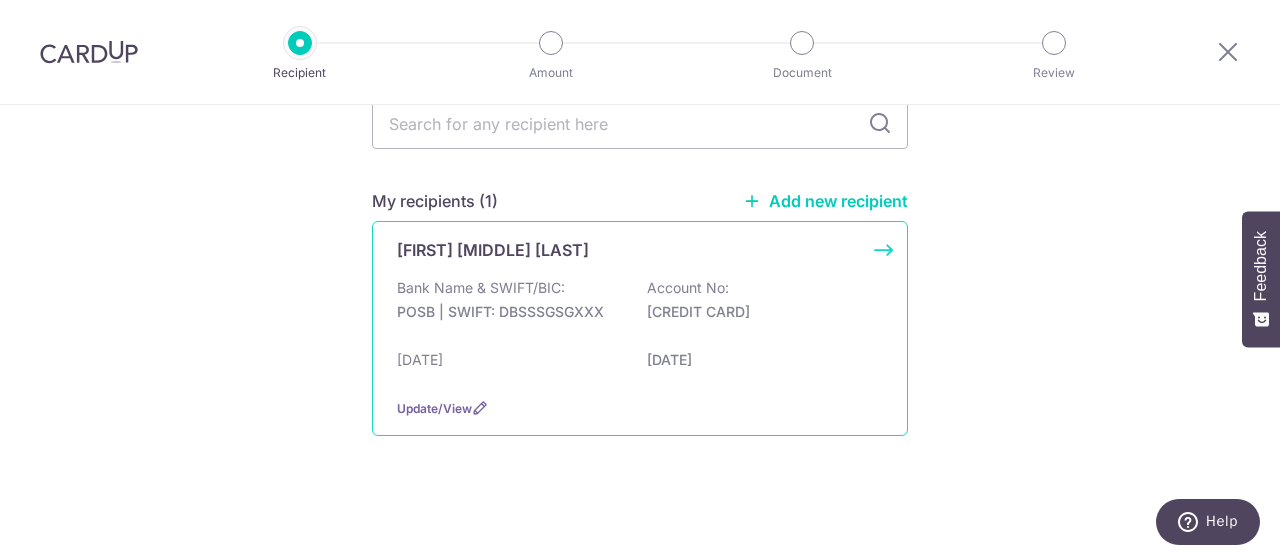 click on "POSB | SWIFT: DBSSSGSGXXX" at bounding box center [509, 312] 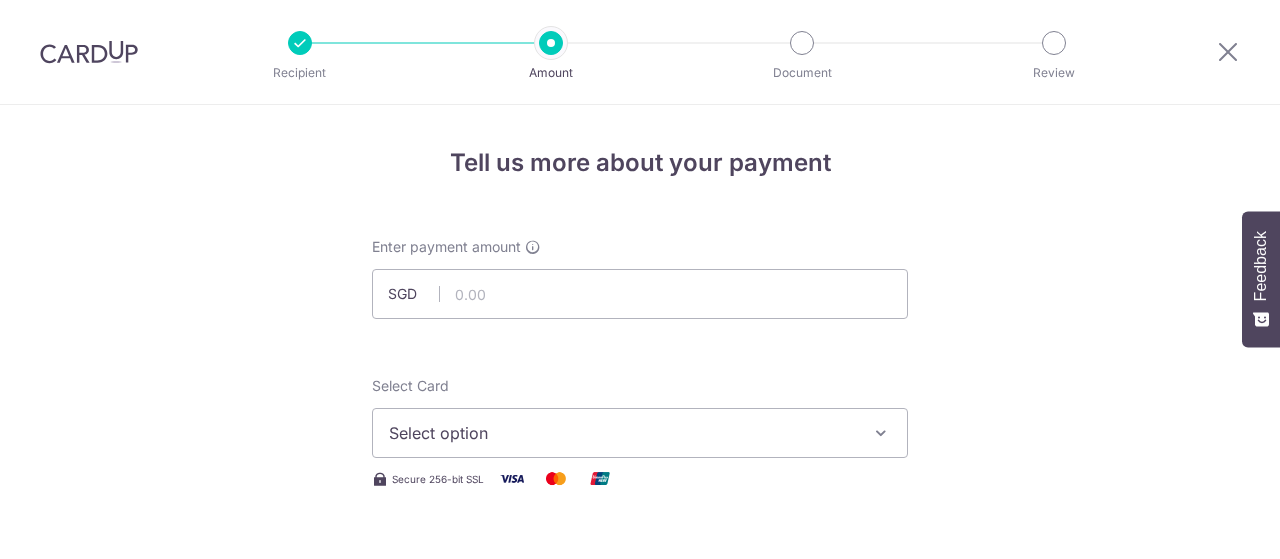 scroll, scrollTop: 0, scrollLeft: 0, axis: both 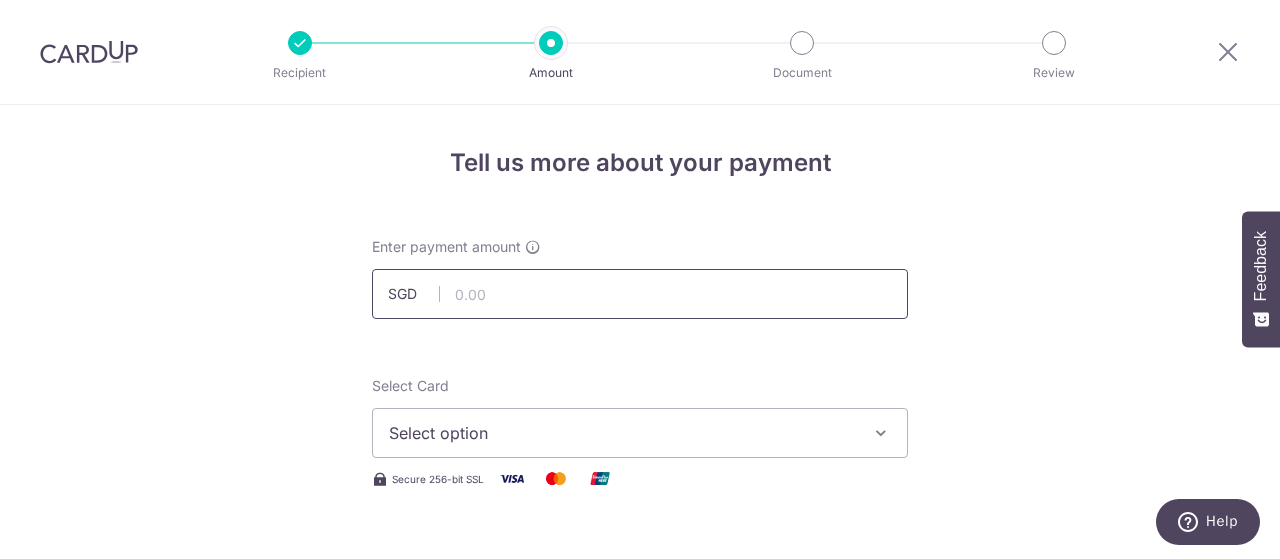 click at bounding box center (640, 294) 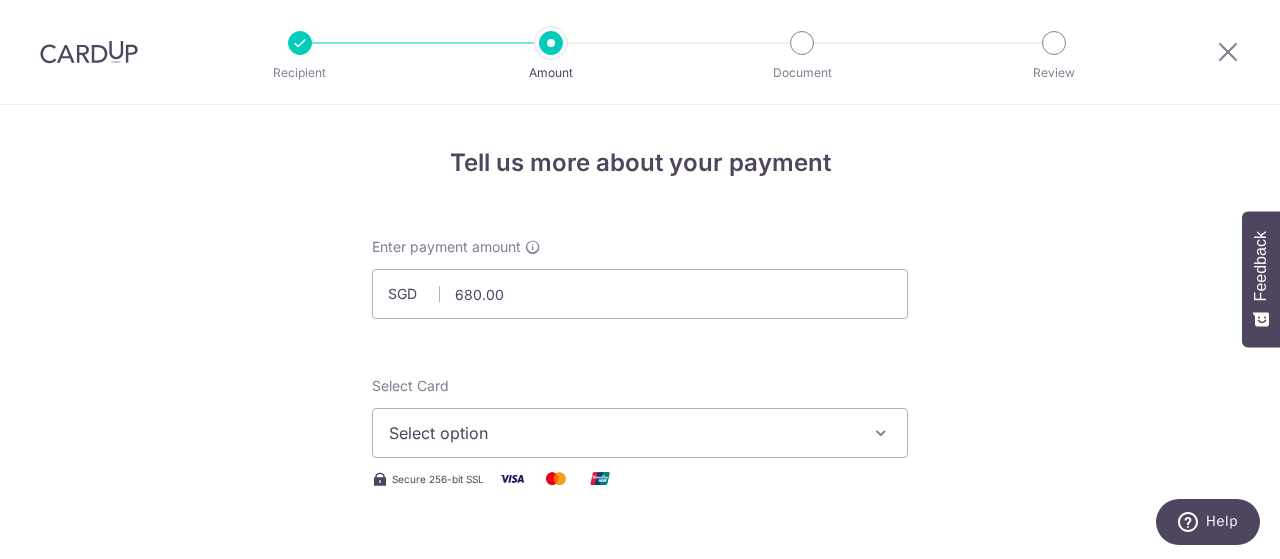 type on "680.00" 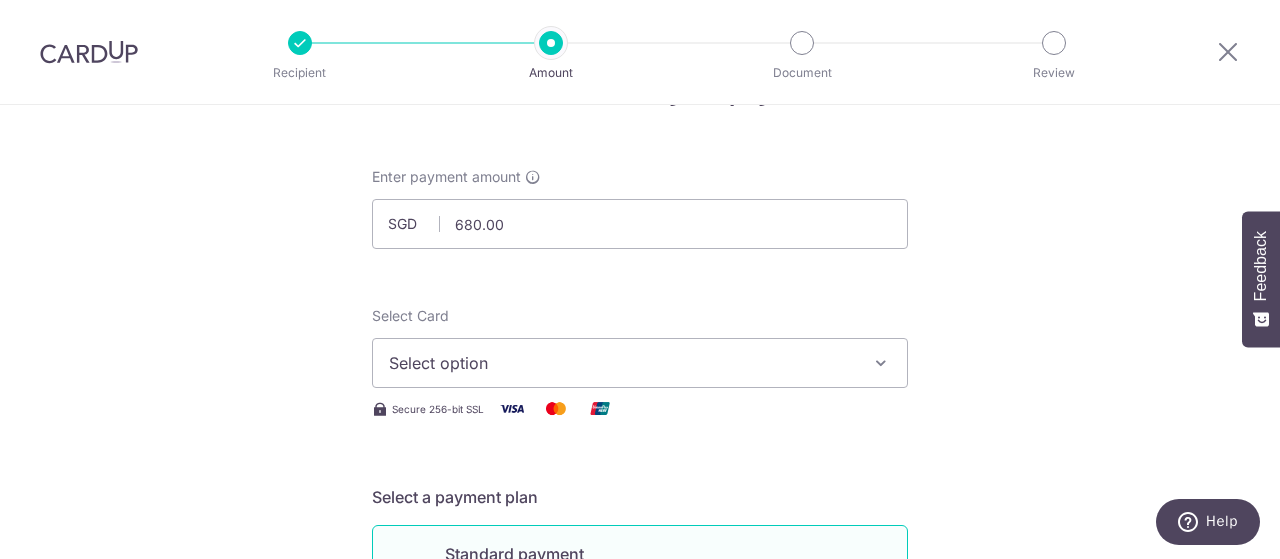 scroll, scrollTop: 100, scrollLeft: 0, axis: vertical 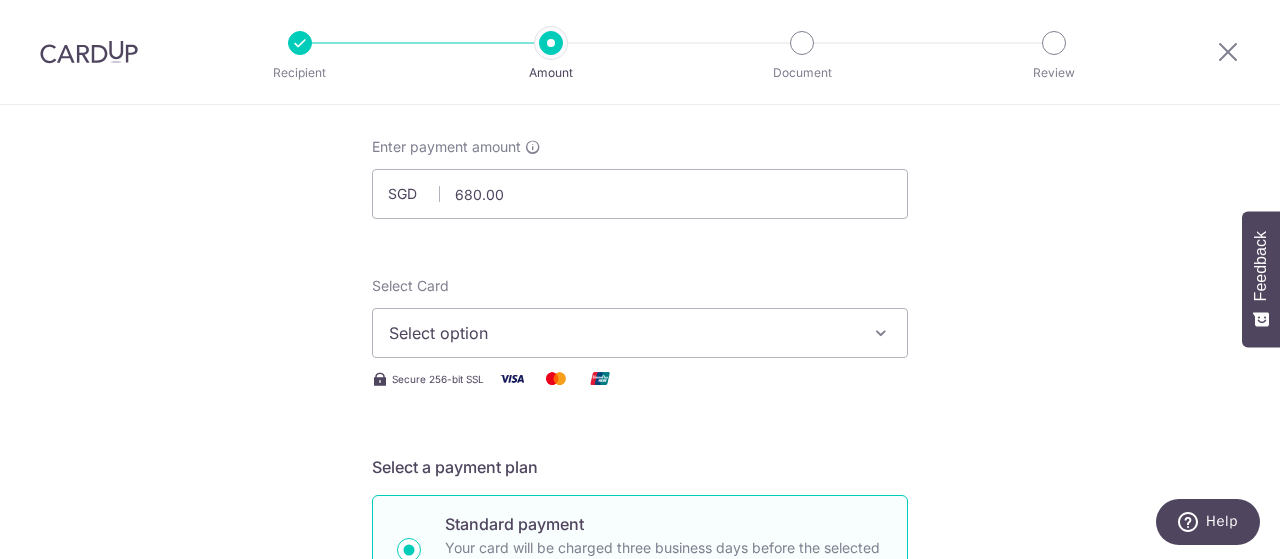 click on "Select option" at bounding box center [640, 333] 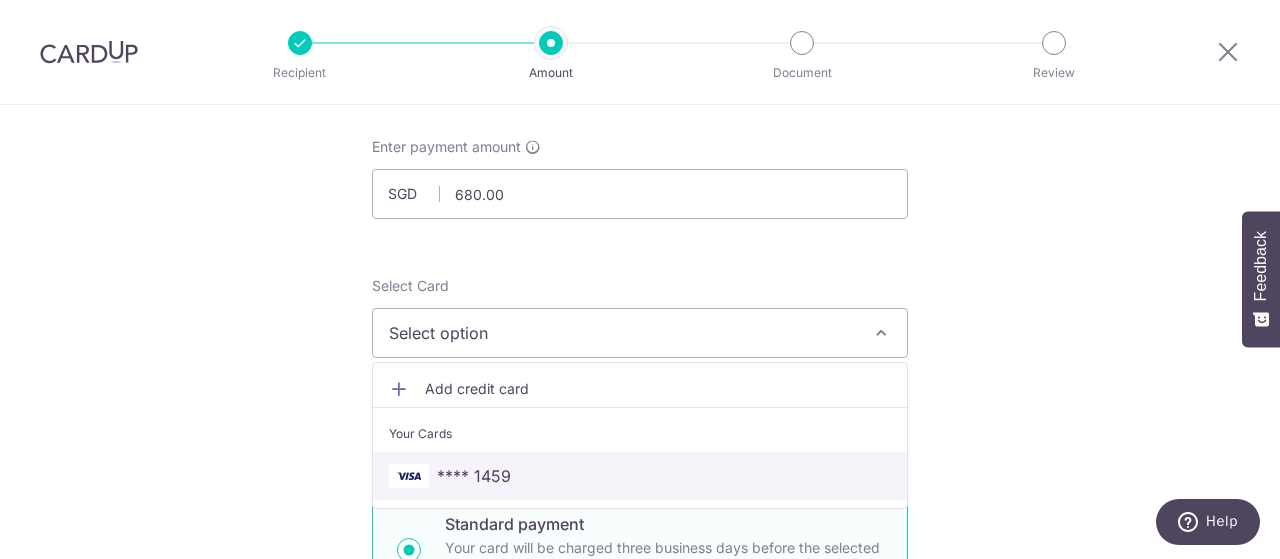 click on "**** 1459" at bounding box center (474, 476) 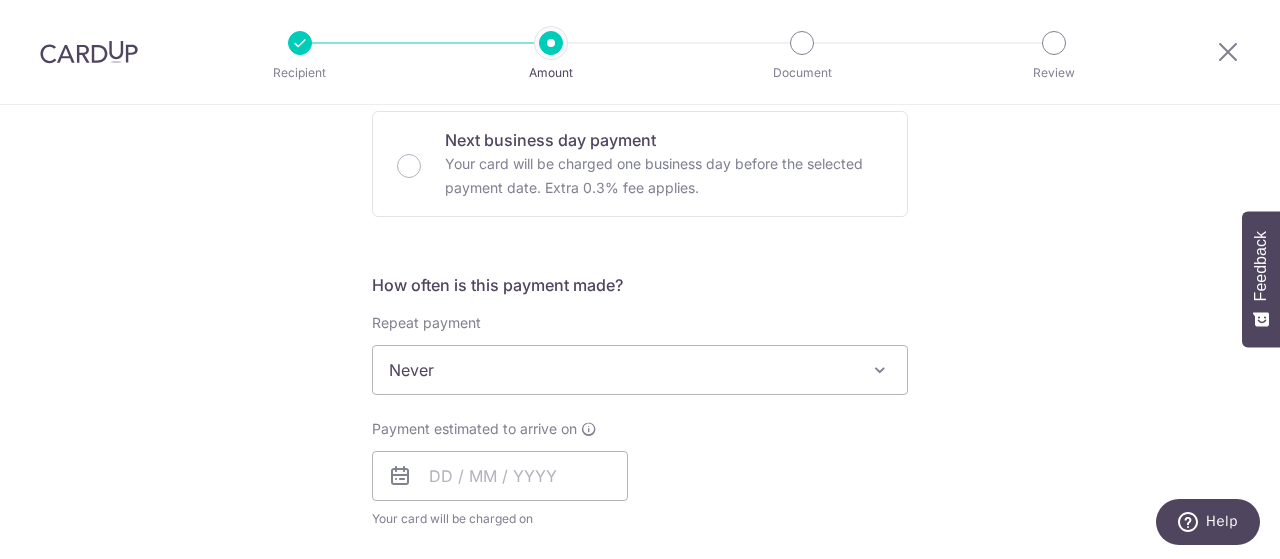 scroll, scrollTop: 700, scrollLeft: 0, axis: vertical 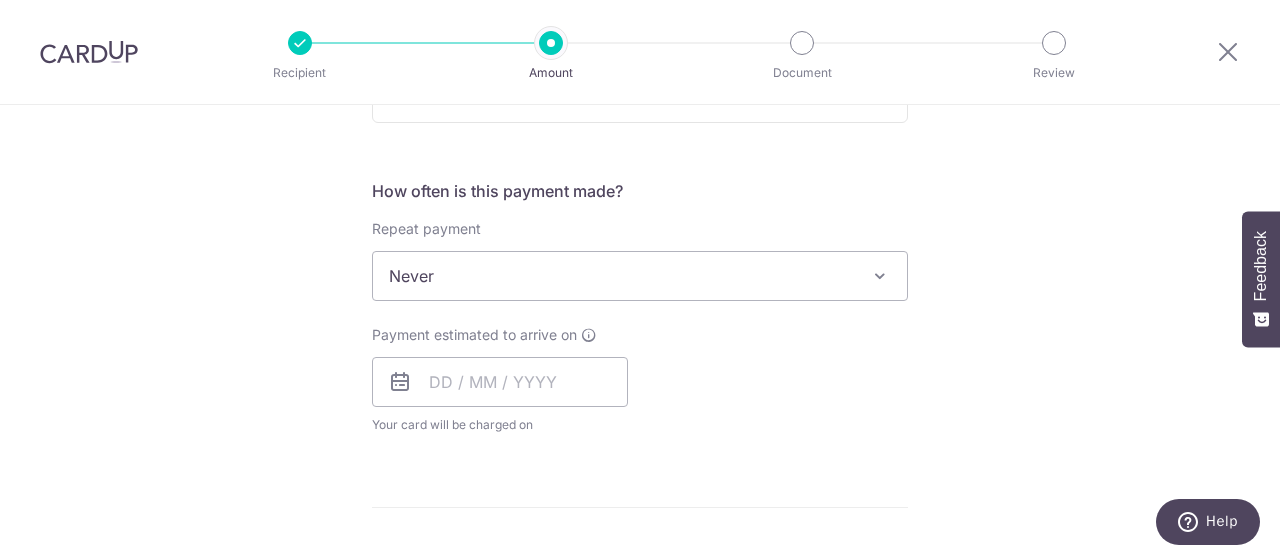 click on "Never" at bounding box center [640, 276] 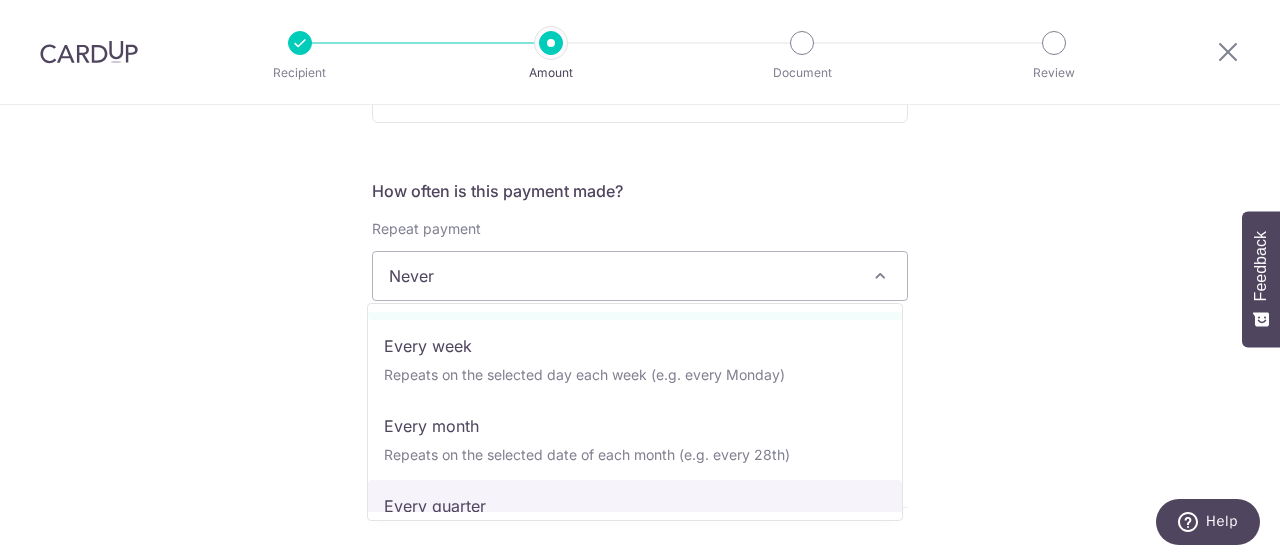 scroll, scrollTop: 100, scrollLeft: 0, axis: vertical 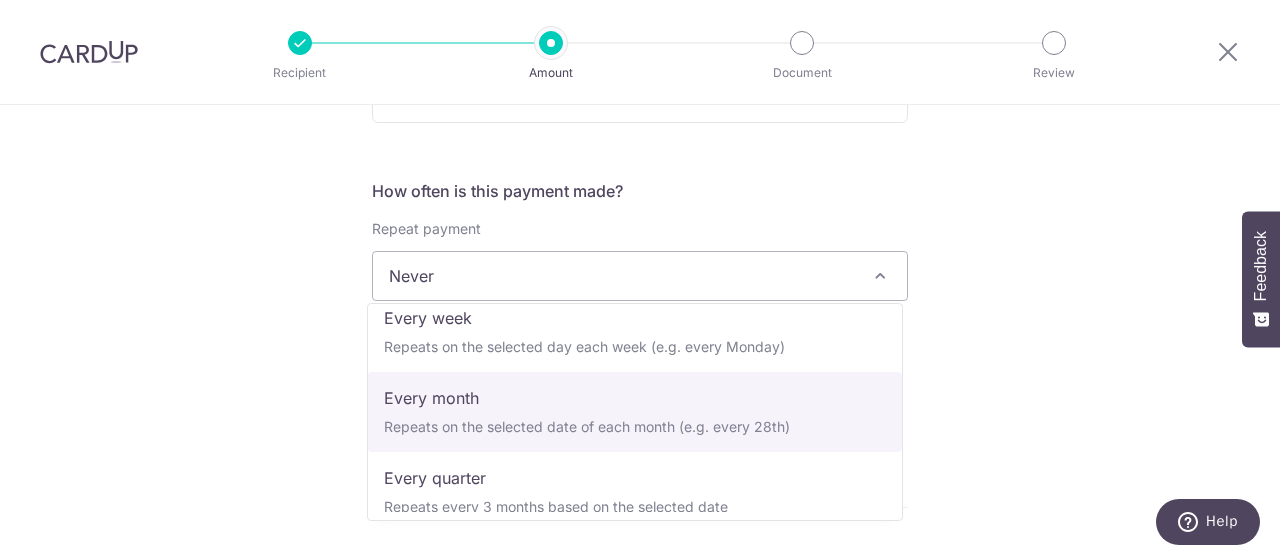 select on "3" 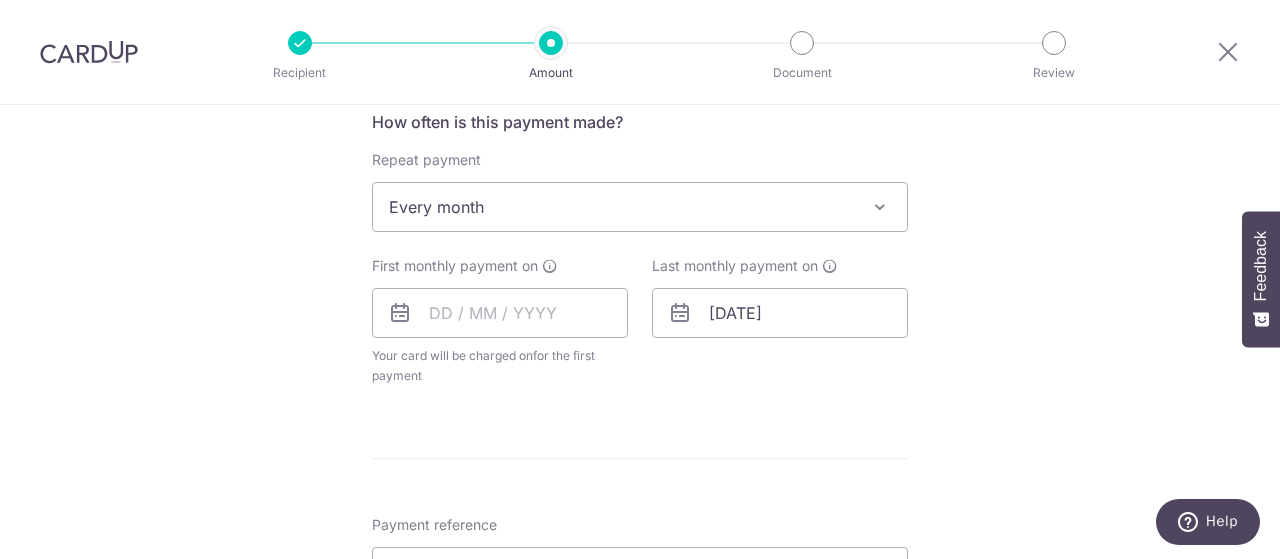 scroll, scrollTop: 800, scrollLeft: 0, axis: vertical 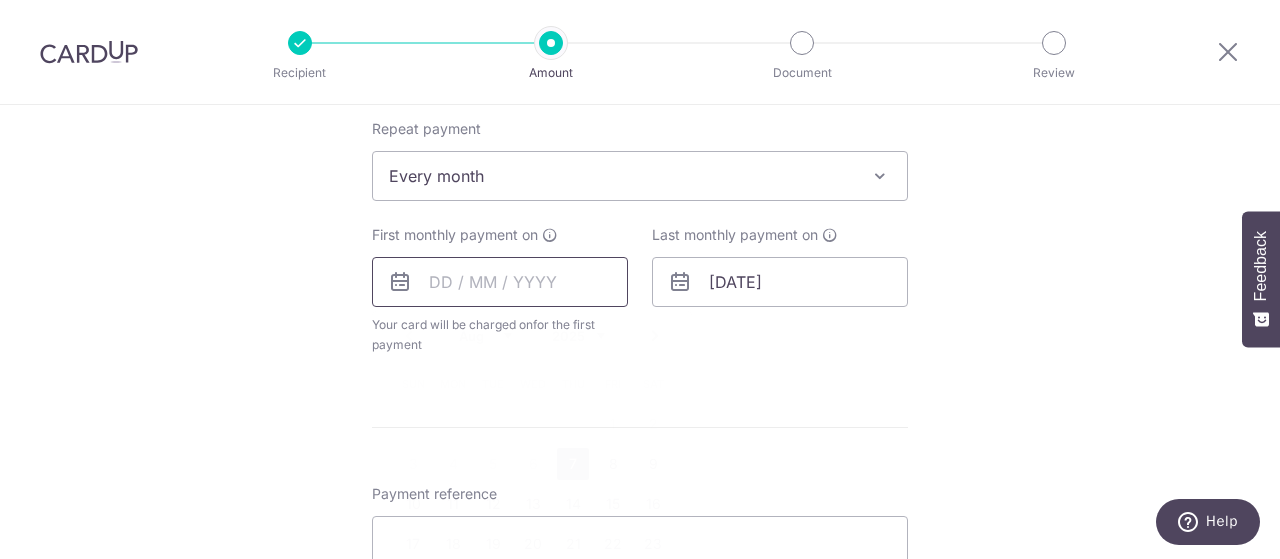 click at bounding box center [500, 282] 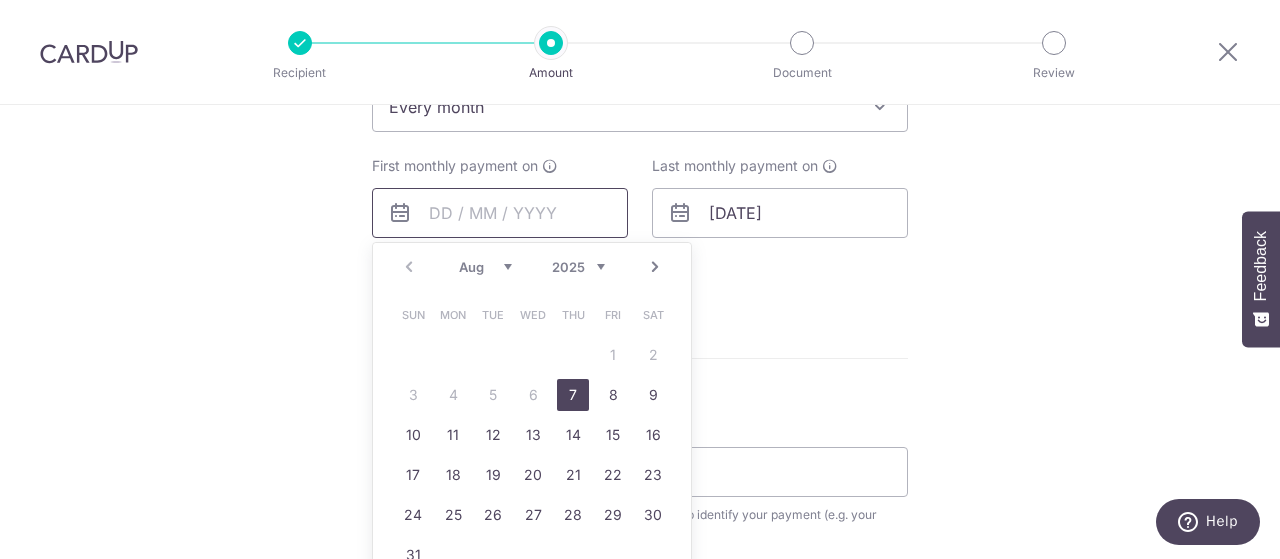 scroll, scrollTop: 900, scrollLeft: 0, axis: vertical 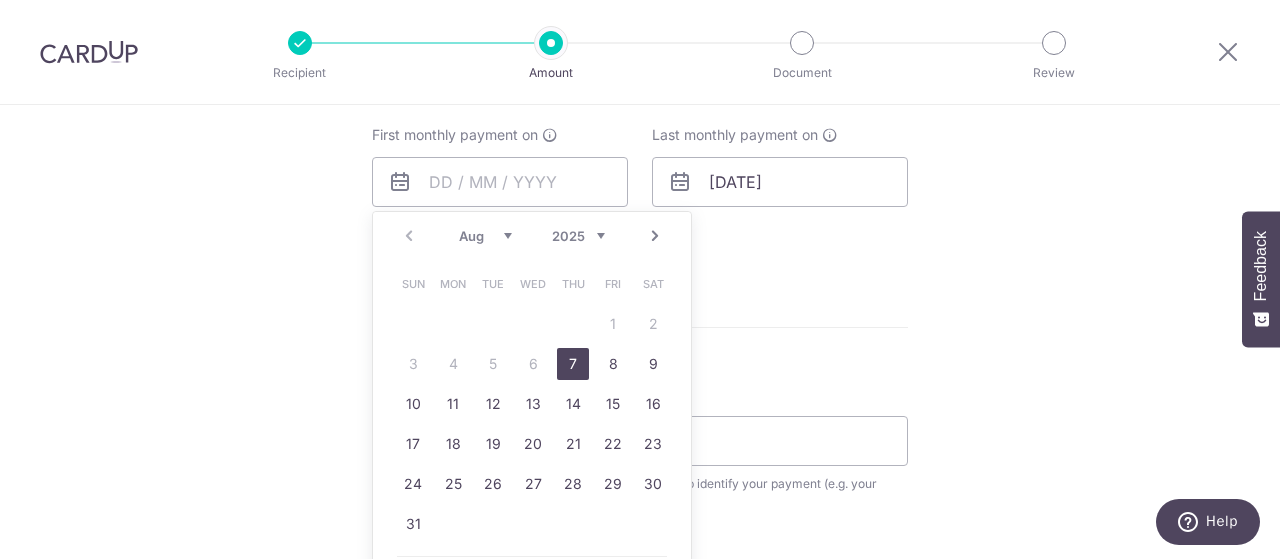click on "Next" at bounding box center (655, 236) 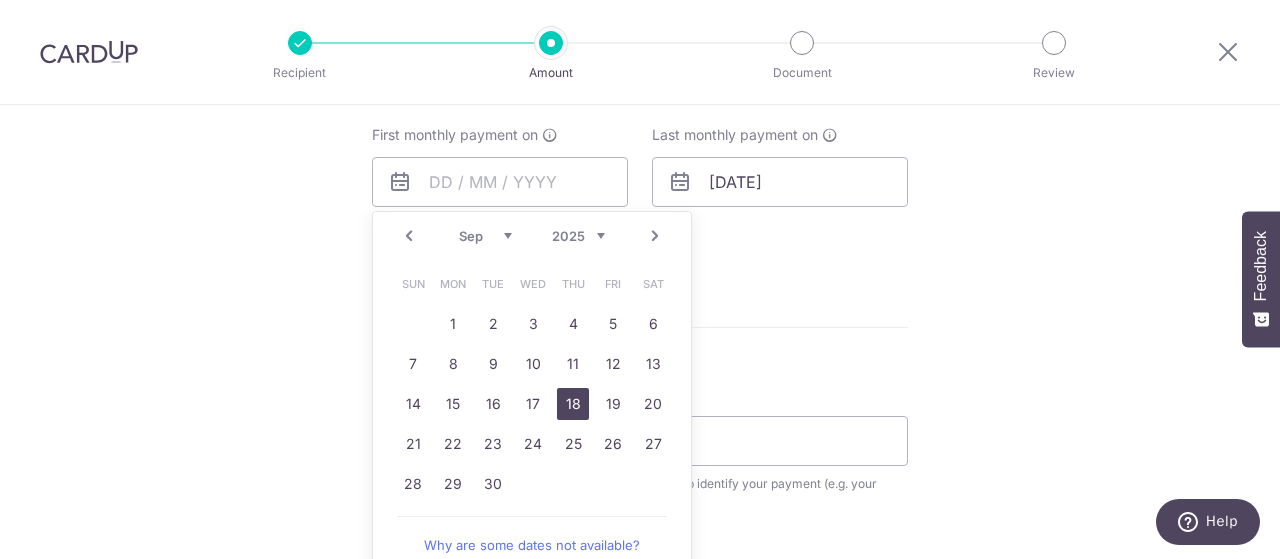 click on "18" at bounding box center (573, 404) 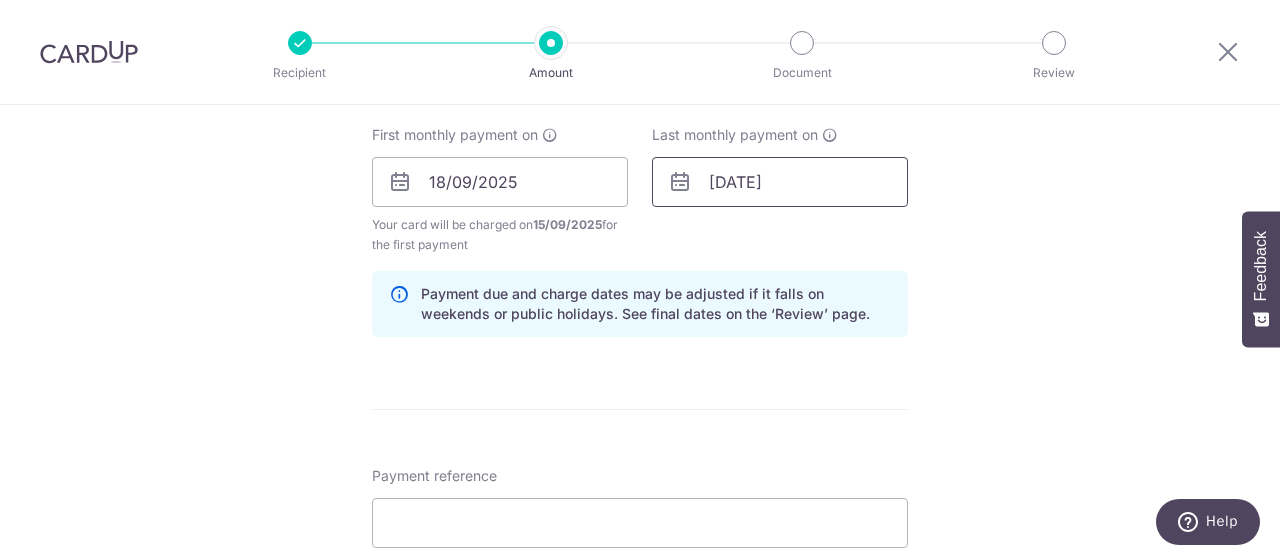 click on "21/01/2027" at bounding box center (780, 182) 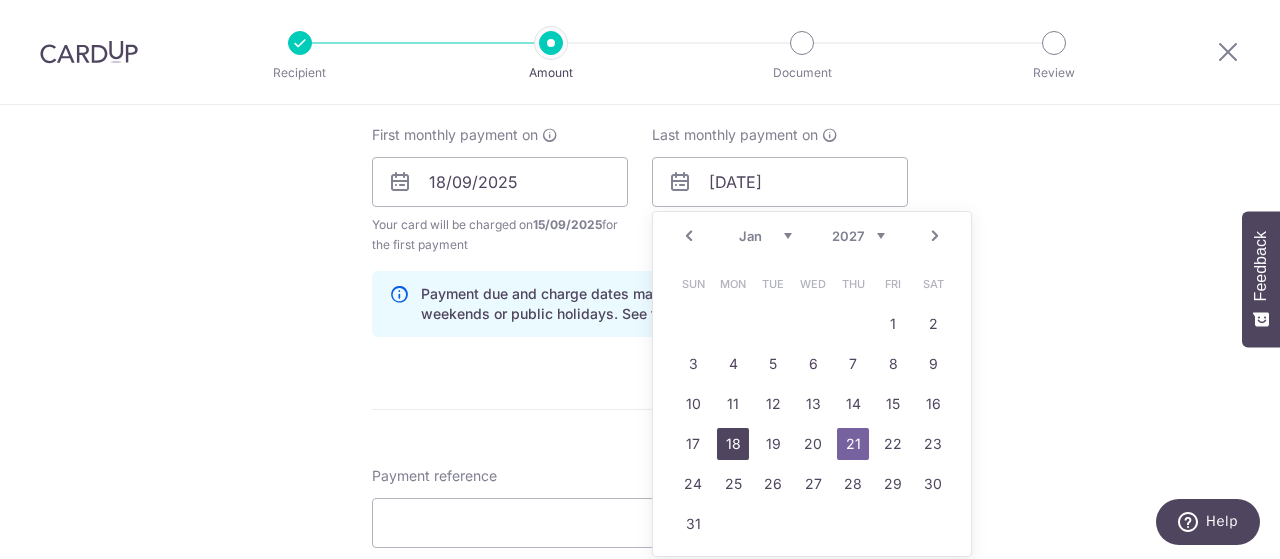 click on "18" at bounding box center (733, 444) 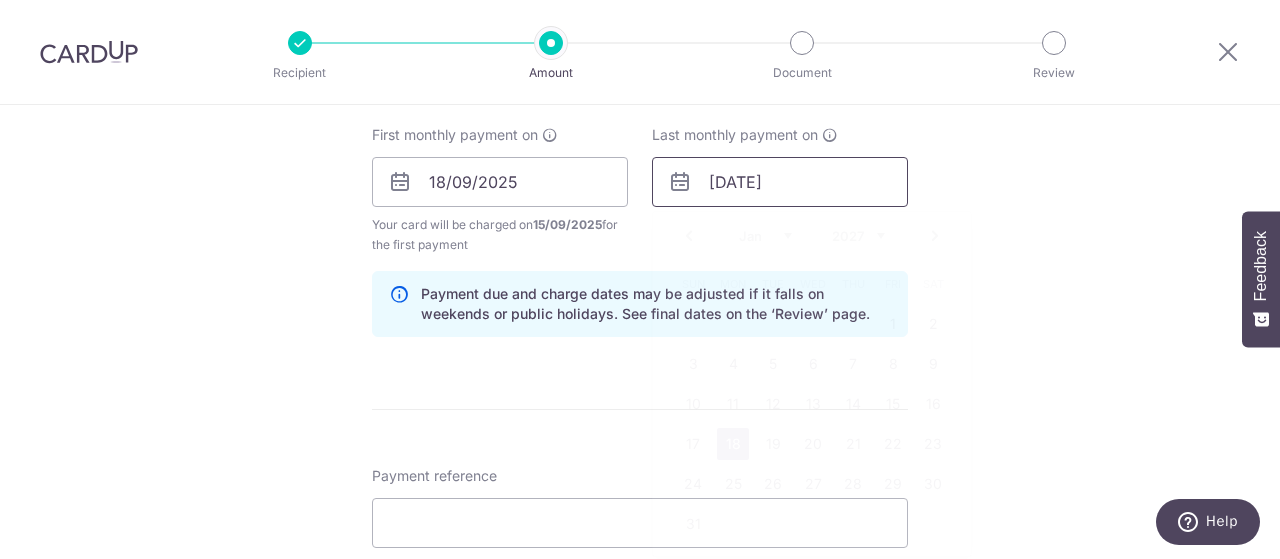 click on "18/01/2027" at bounding box center (780, 182) 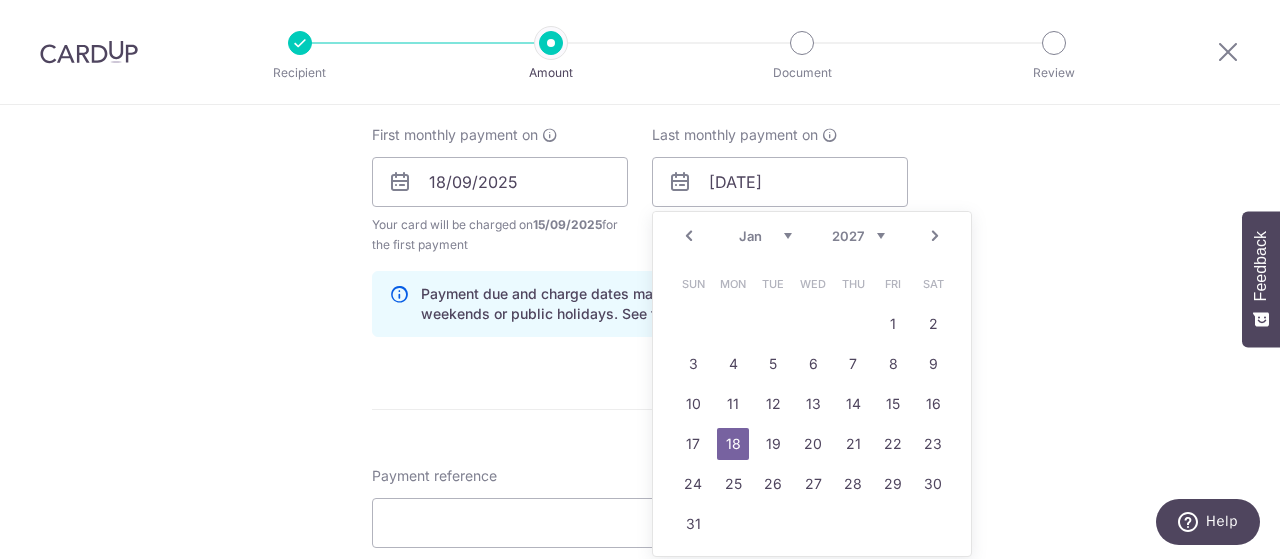 click on "2025 2026 2027 2028 2029 2030 2031 2032 2033 2034 2035" at bounding box center [858, 236] 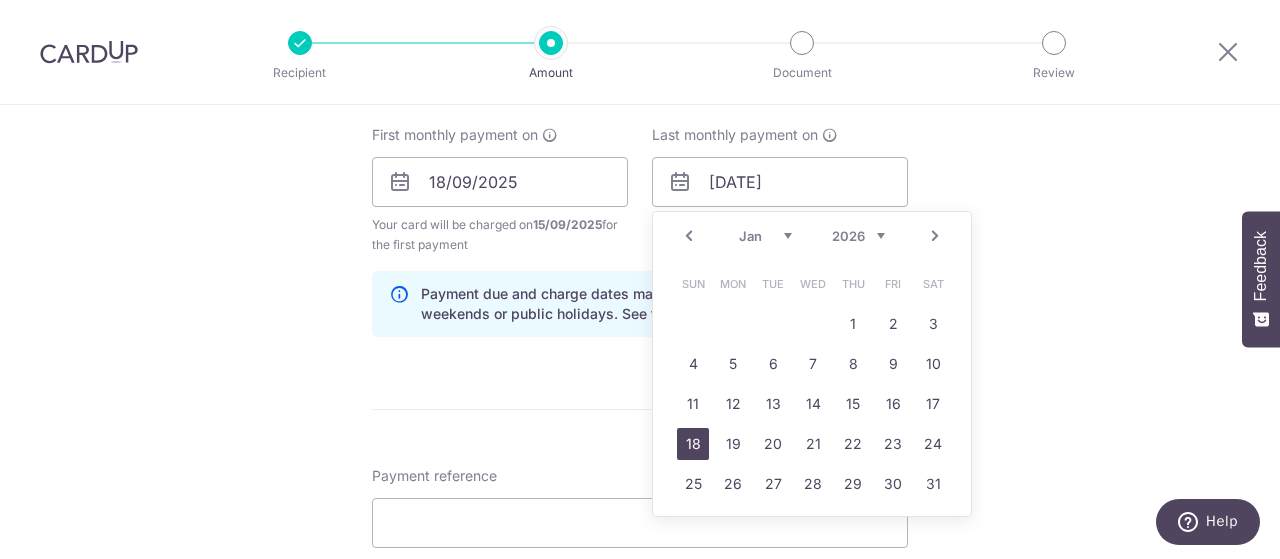 click on "18" at bounding box center [693, 444] 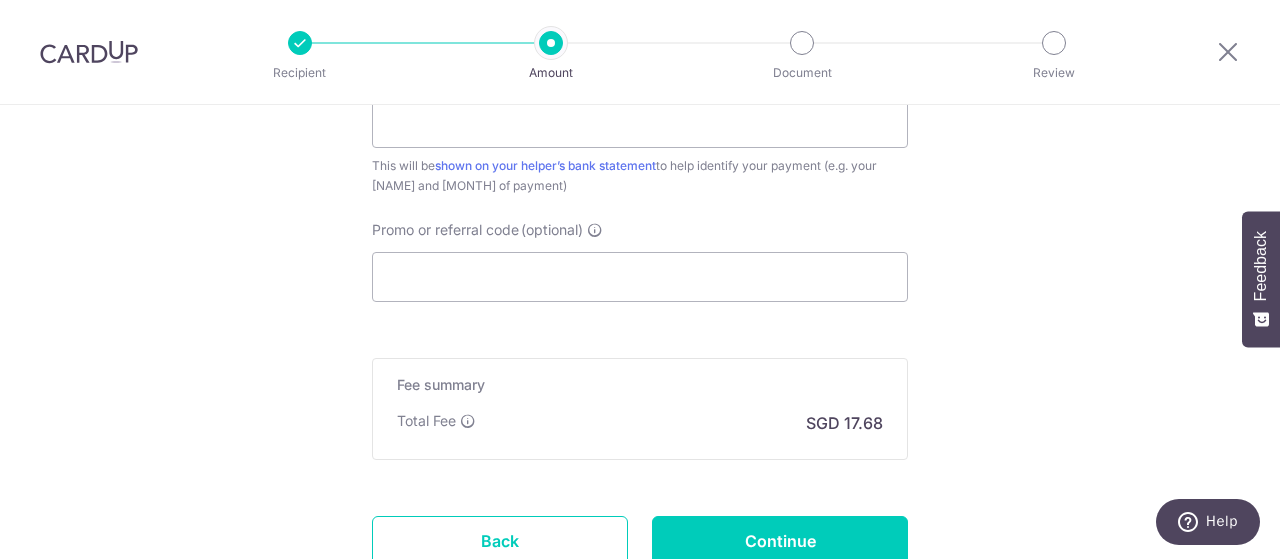 scroll, scrollTop: 1100, scrollLeft: 0, axis: vertical 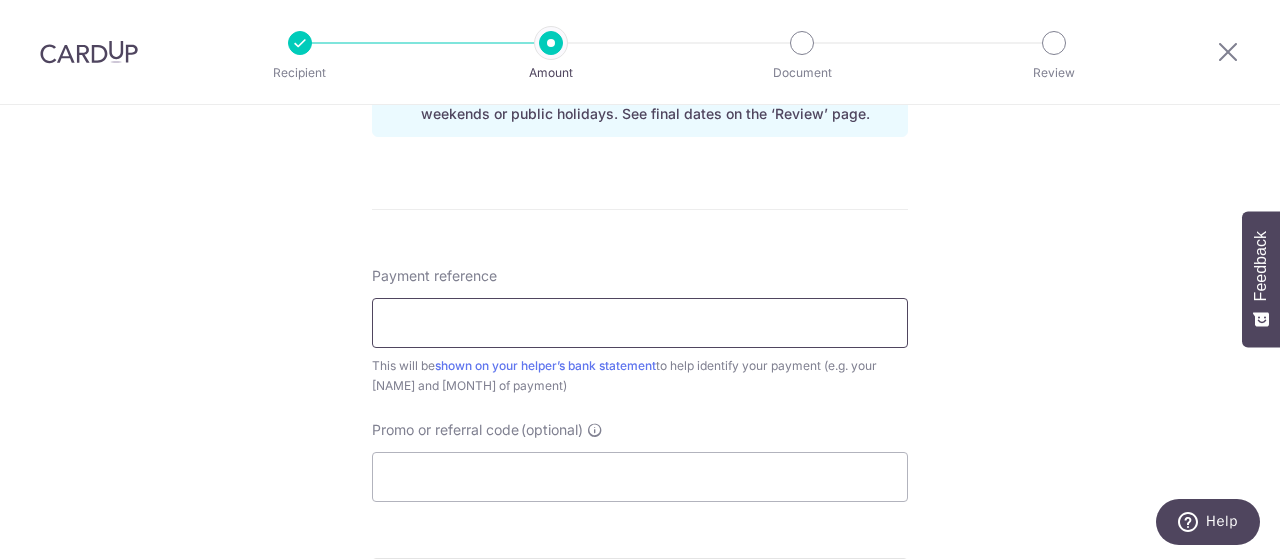 click on "Payment reference" at bounding box center [640, 323] 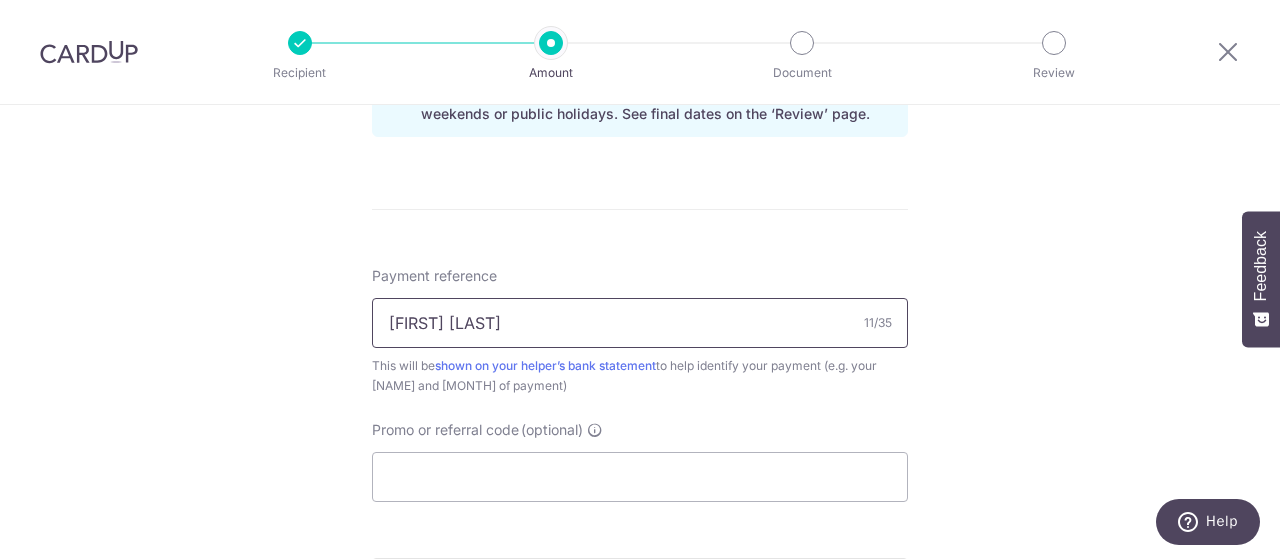 type on "[LAST] [FIRST]" 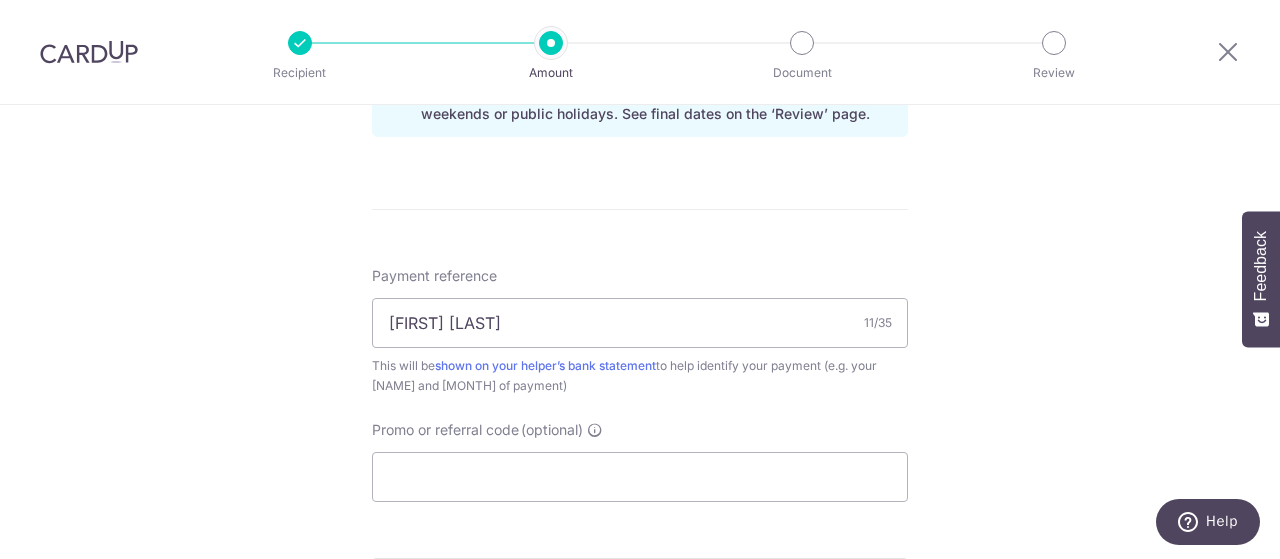 drag, startPoint x: 1062, startPoint y: 380, endPoint x: 965, endPoint y: 399, distance: 98.84331 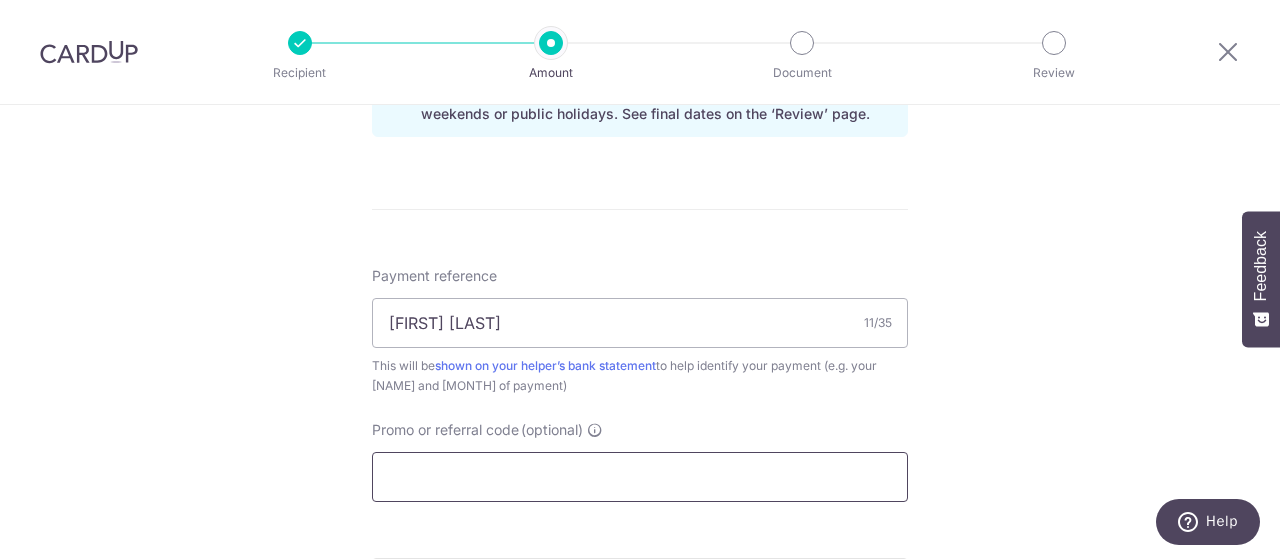 click on "Promo or referral code
(optional)" at bounding box center [640, 477] 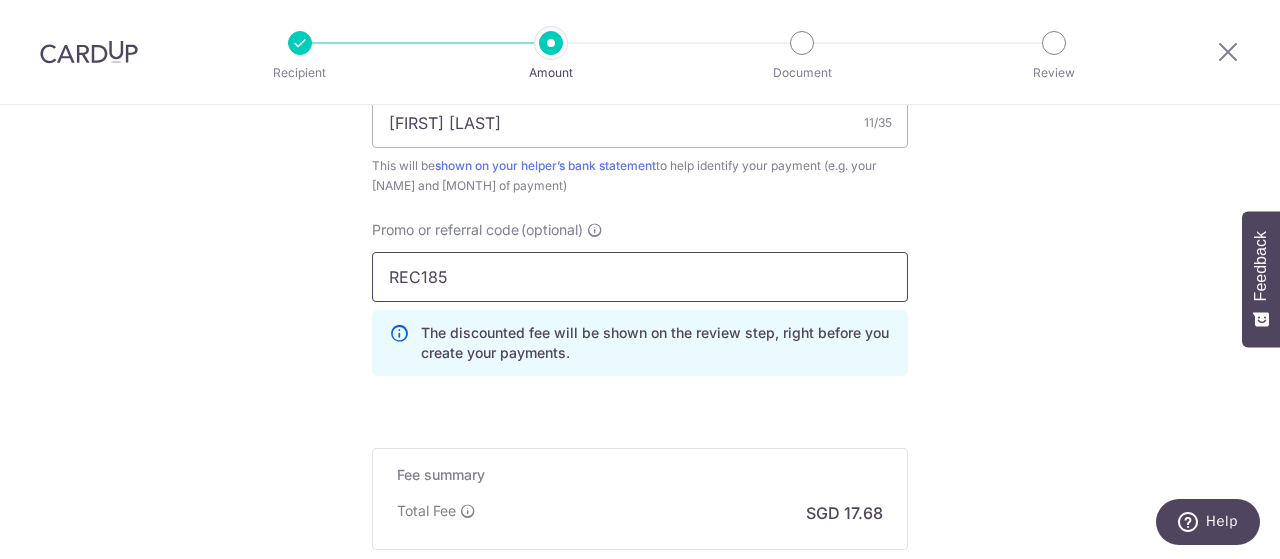 scroll, scrollTop: 1541, scrollLeft: 0, axis: vertical 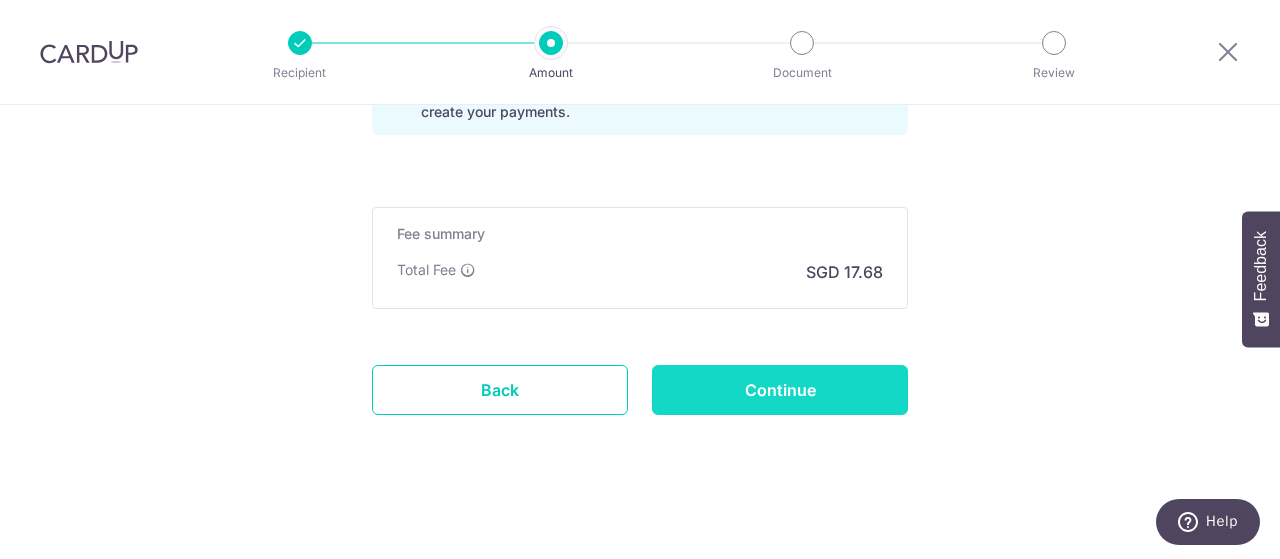 type on "REC185" 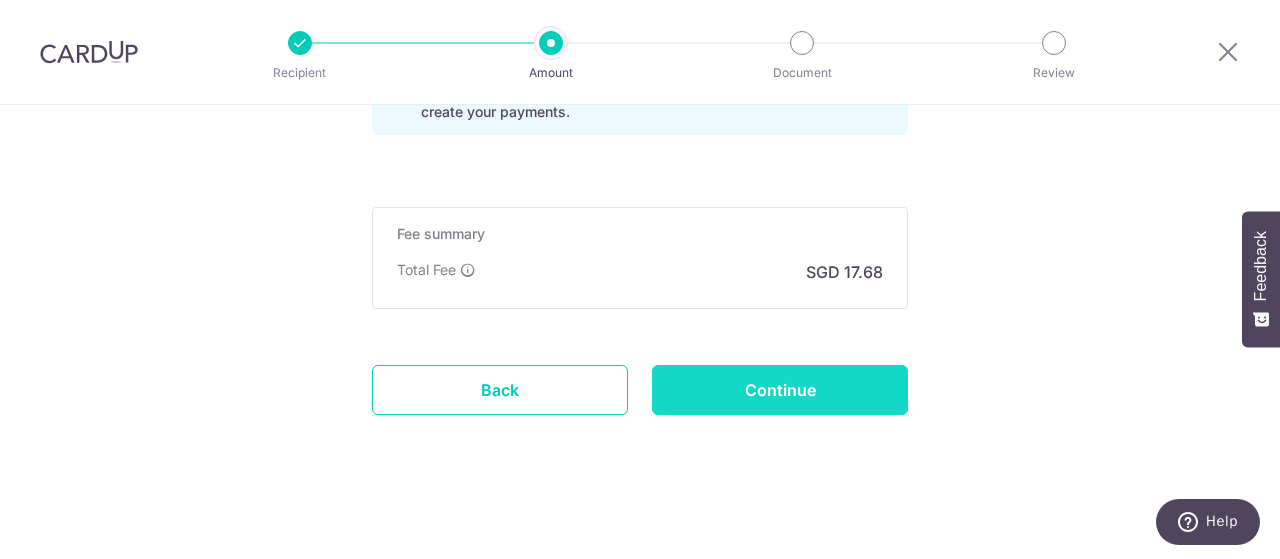 click on "Continue" at bounding box center [780, 390] 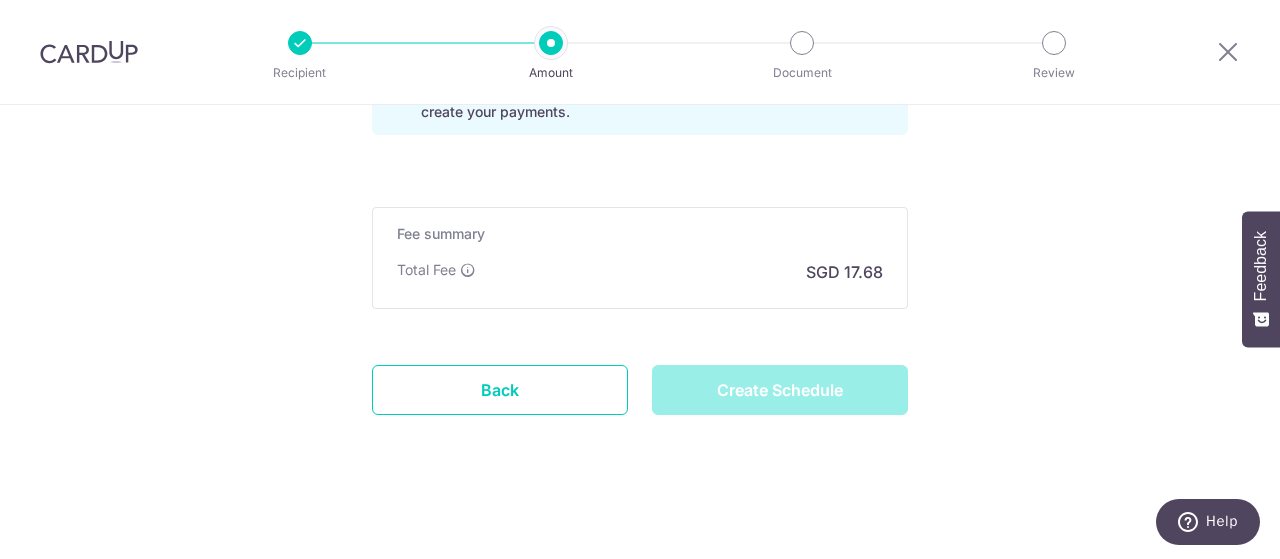 type on "Create Schedule" 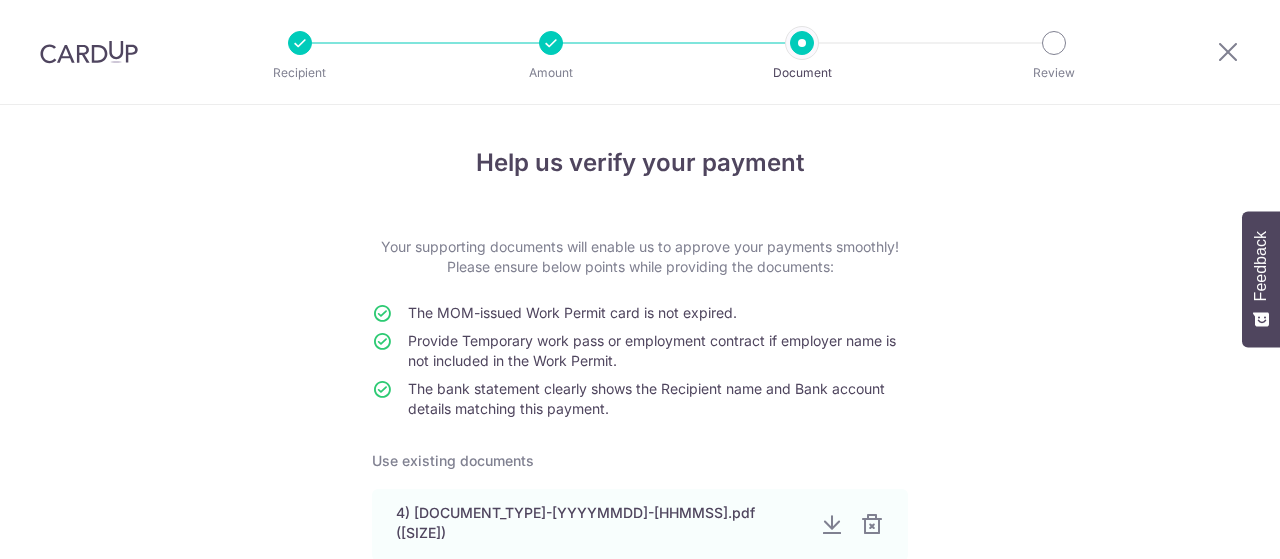 scroll, scrollTop: 0, scrollLeft: 0, axis: both 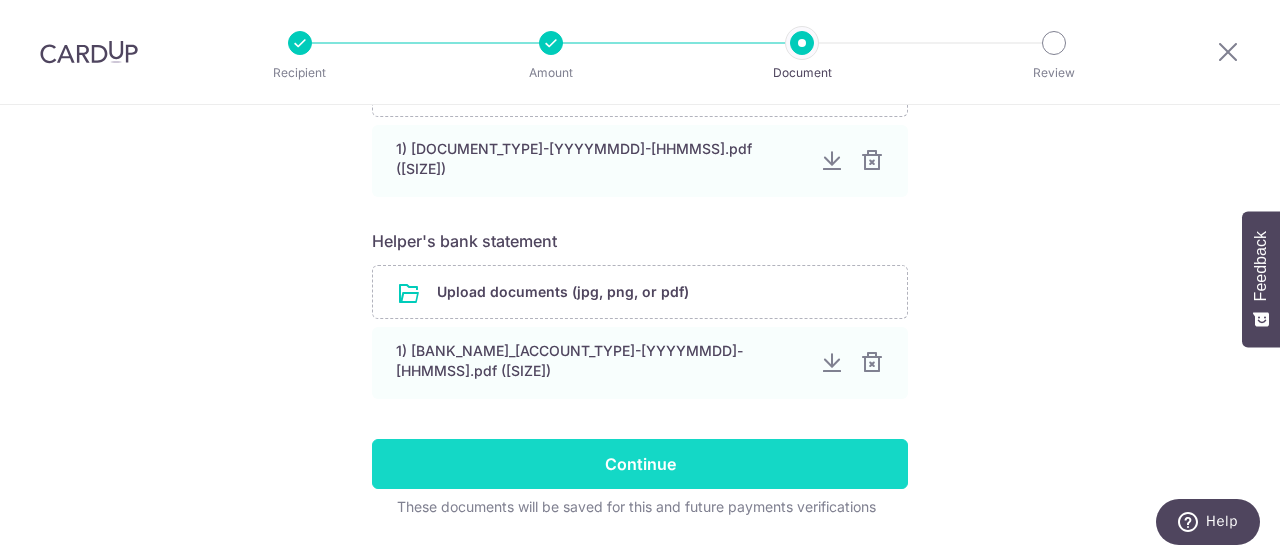 click on "Continue" at bounding box center [640, 464] 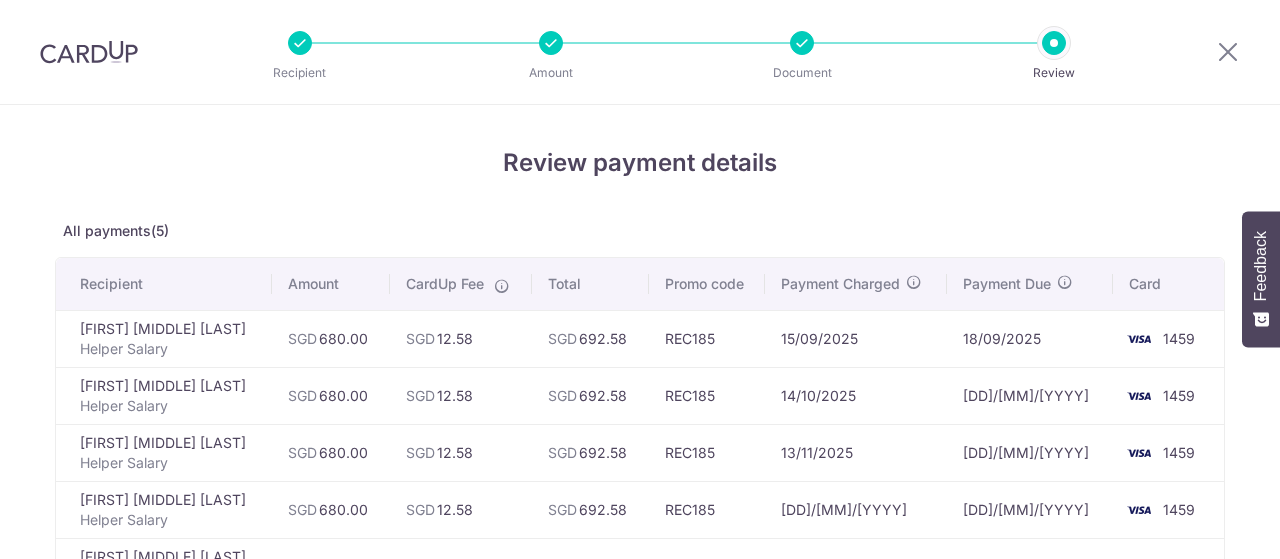 scroll, scrollTop: 0, scrollLeft: 0, axis: both 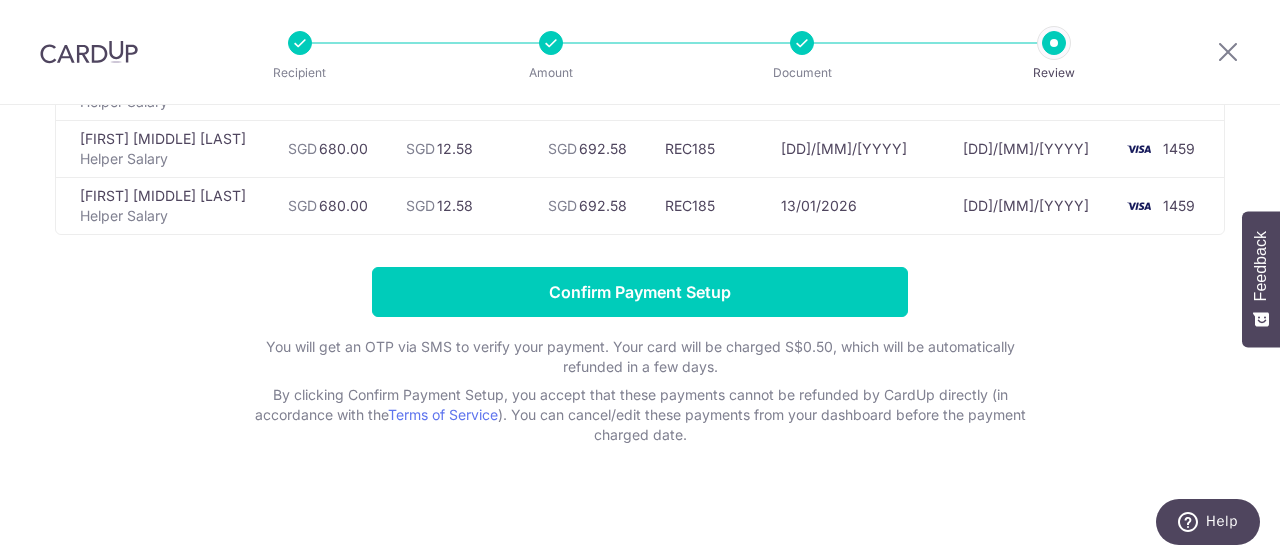 click on "Review payment details
All payments(5)
Recipient
Amount
CardUp Fee
Total
Promo code
Payment Charged
Payment Due
Card
[FIRST] [MIDDLE] [LAST]
Helper Salary
SGD   680.00
SGD   12.58" at bounding box center [640, 114] 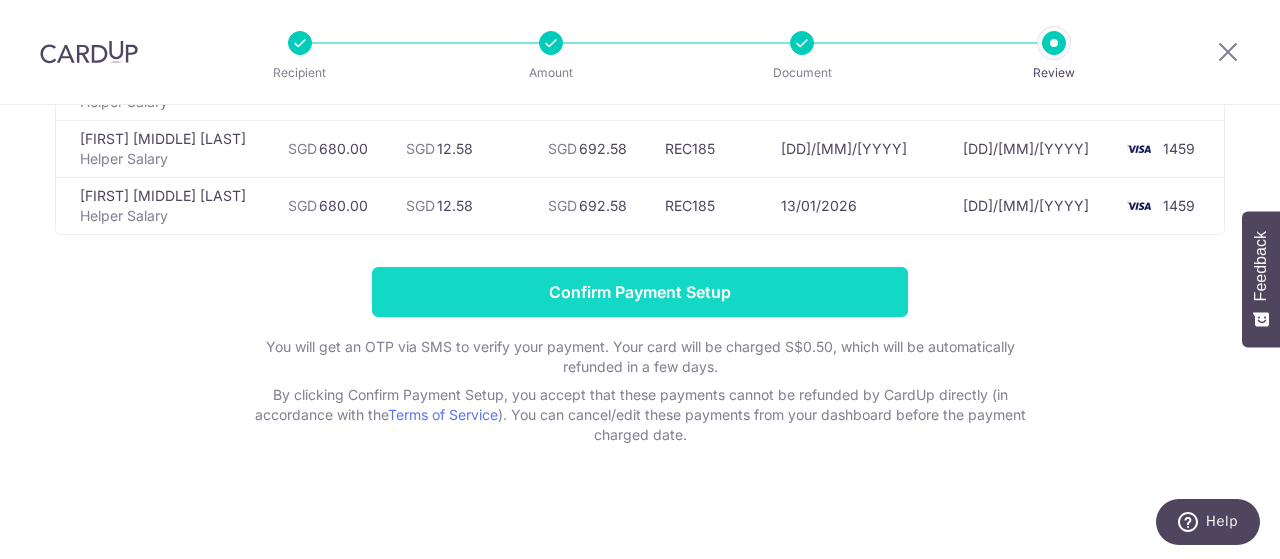 click on "Confirm Payment Setup" at bounding box center (640, 292) 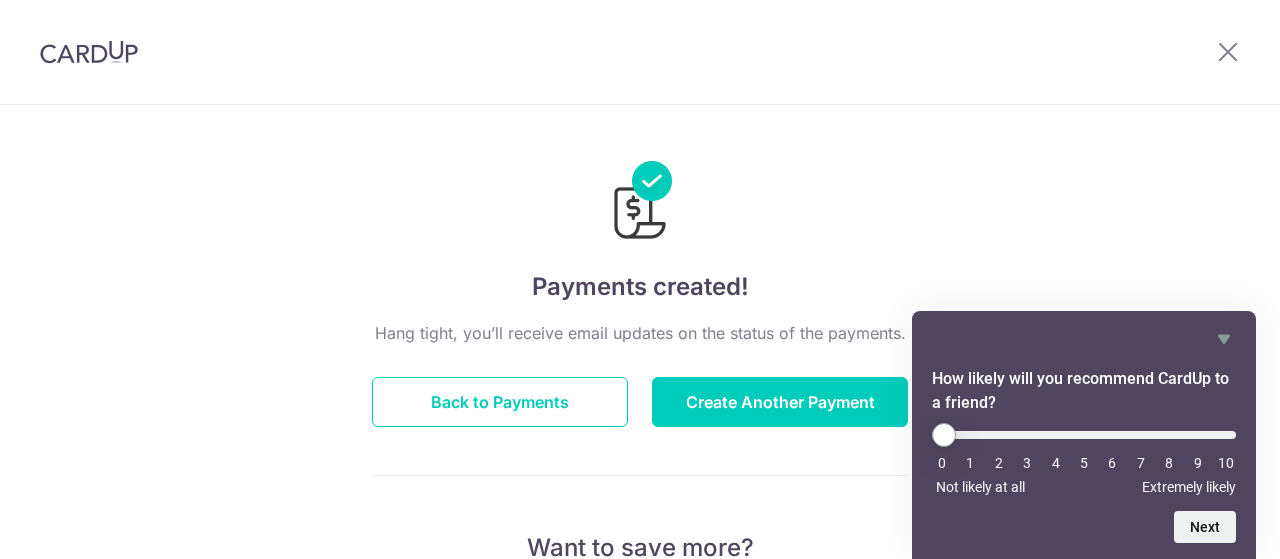 scroll, scrollTop: 0, scrollLeft: 0, axis: both 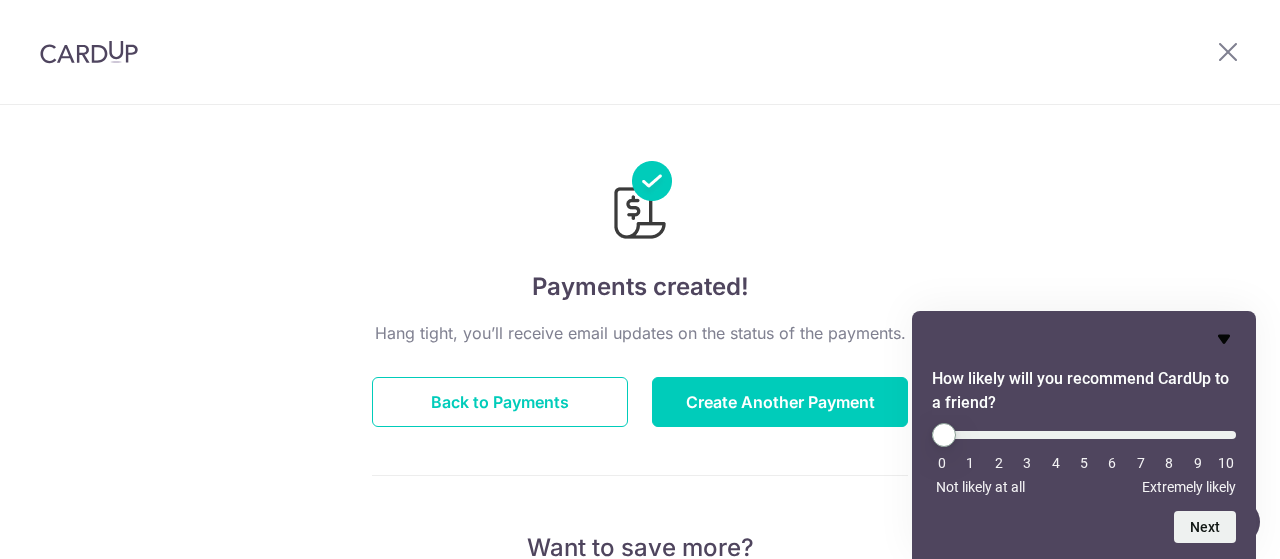 click 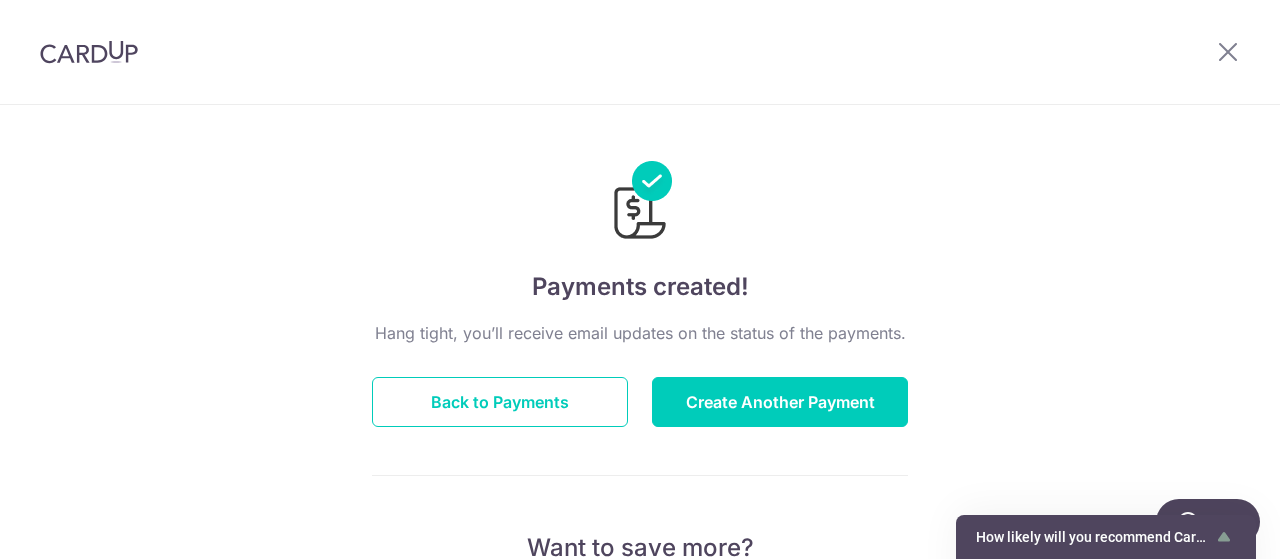 click on "Payments created!
Hang tight, you’ll receive email updates on the status of the payments.
Back to Payments
Create Another Payment
Want to save more?
Invite your friends and save on next your payment
My Referral Code
[CODE]
Copy Code
Copied
Facebook
Twitter
WhatsApp
Email" at bounding box center [640, 639] 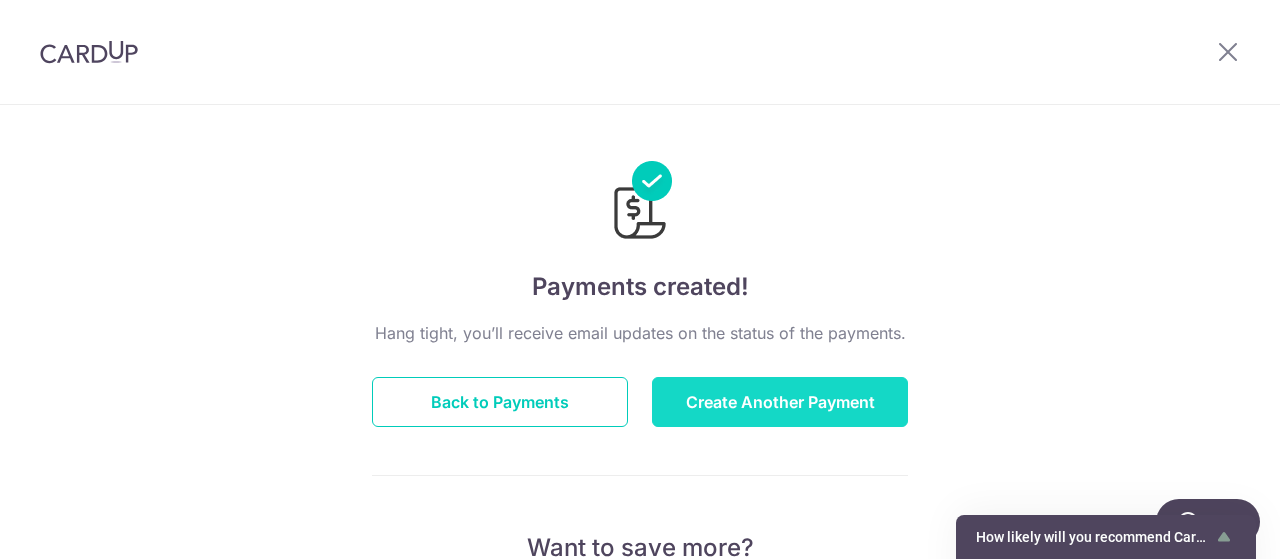 click on "Create Another Payment" at bounding box center [780, 402] 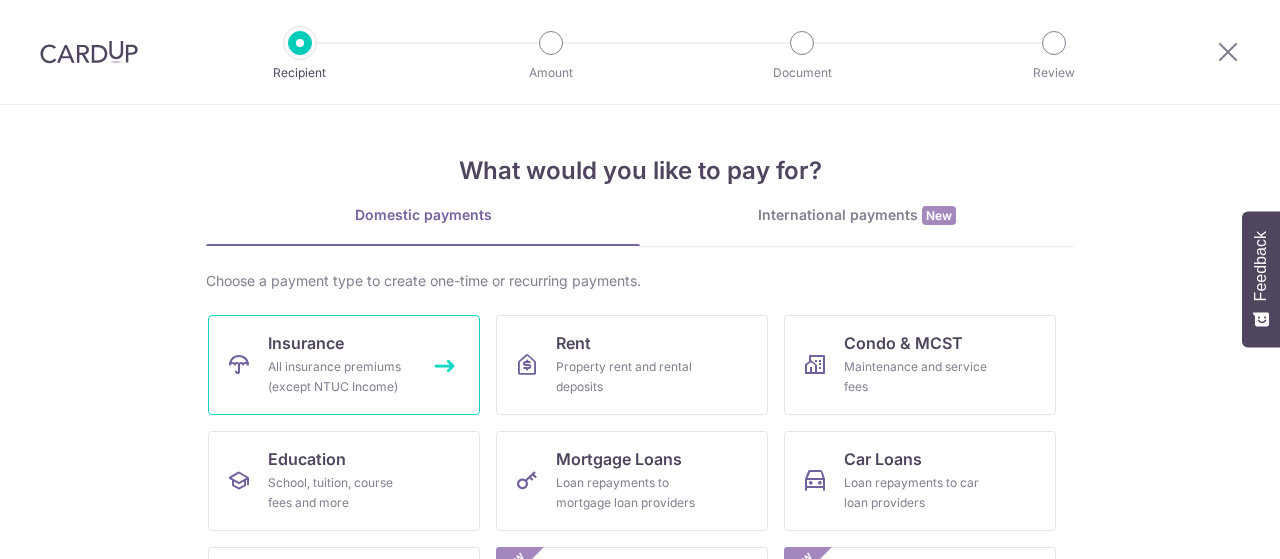 scroll, scrollTop: 0, scrollLeft: 0, axis: both 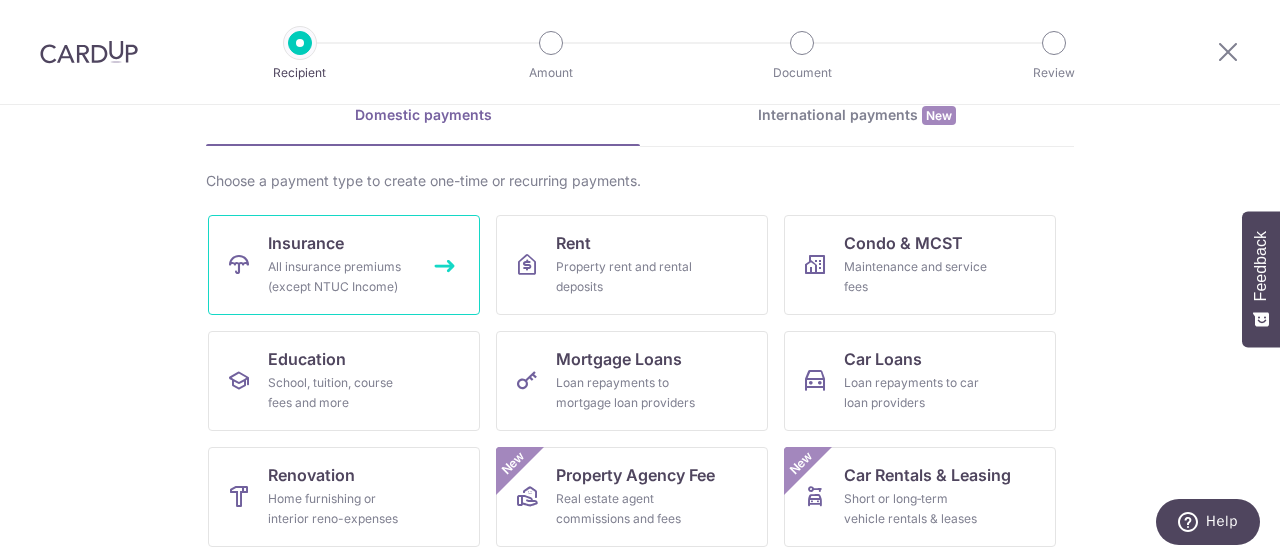 click on "All insurance premiums (except NTUC Income)" at bounding box center (340, 277) 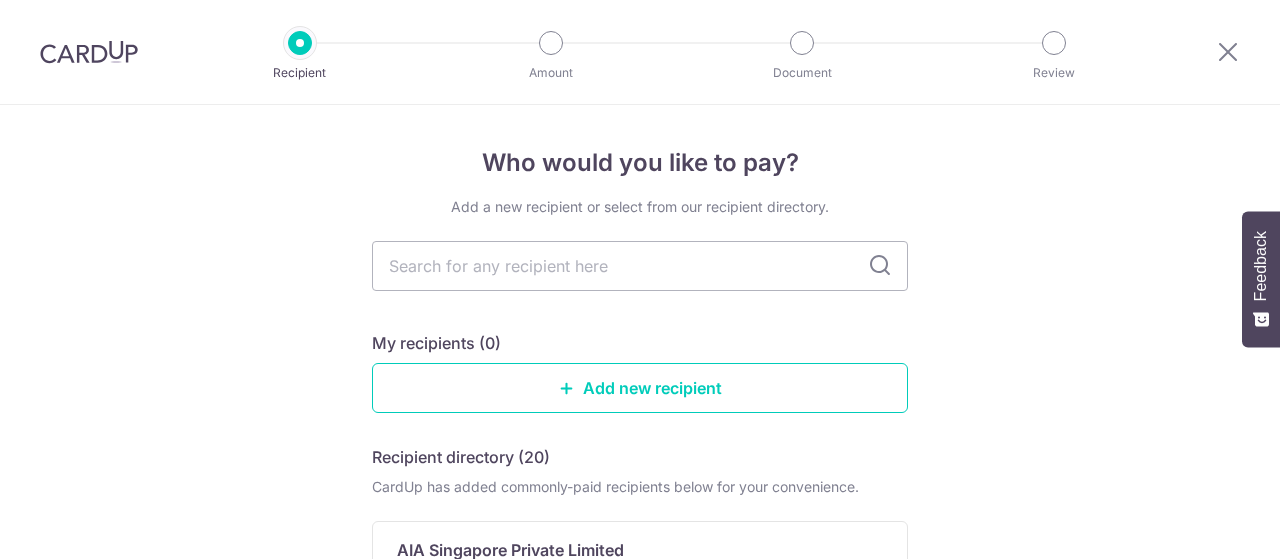 scroll, scrollTop: 0, scrollLeft: 0, axis: both 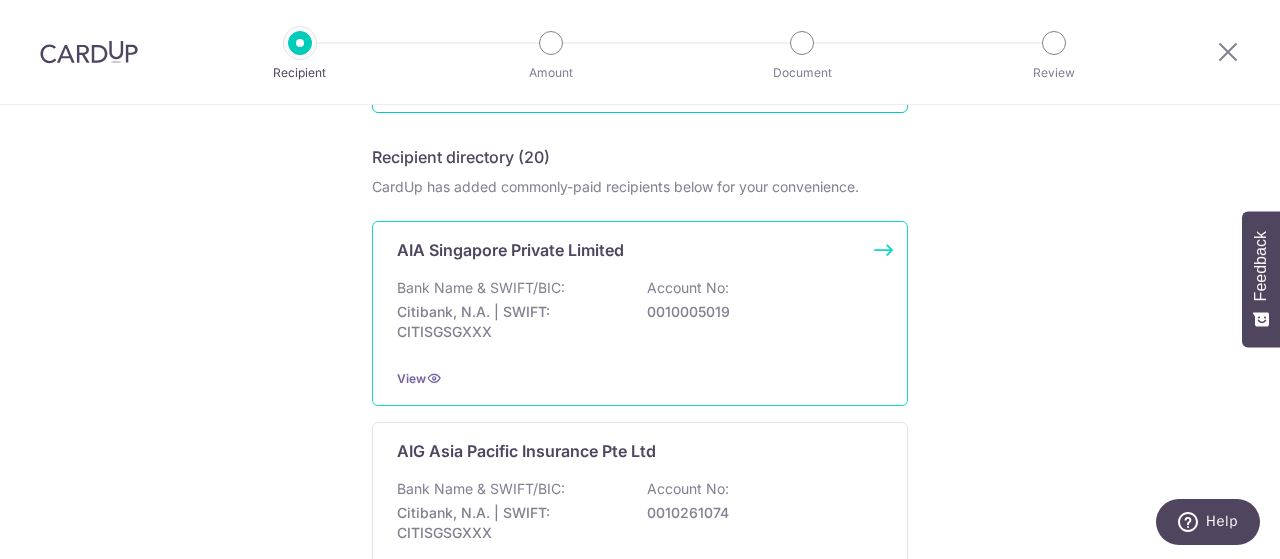 click on "AIA Singapore Private Limited
Bank Name & SWIFT/BIC:
Citibank, N.A. | SWIFT: CITISGSGXXX
Account No:
[ACCOUNT_NUMBER]
View" at bounding box center [640, 313] 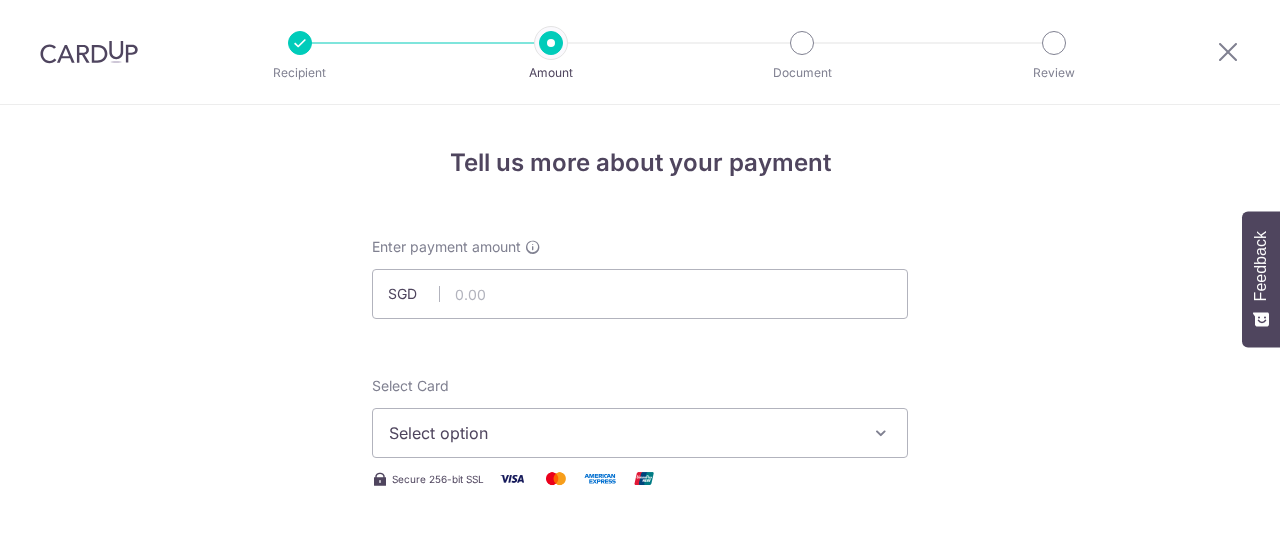 scroll, scrollTop: 0, scrollLeft: 0, axis: both 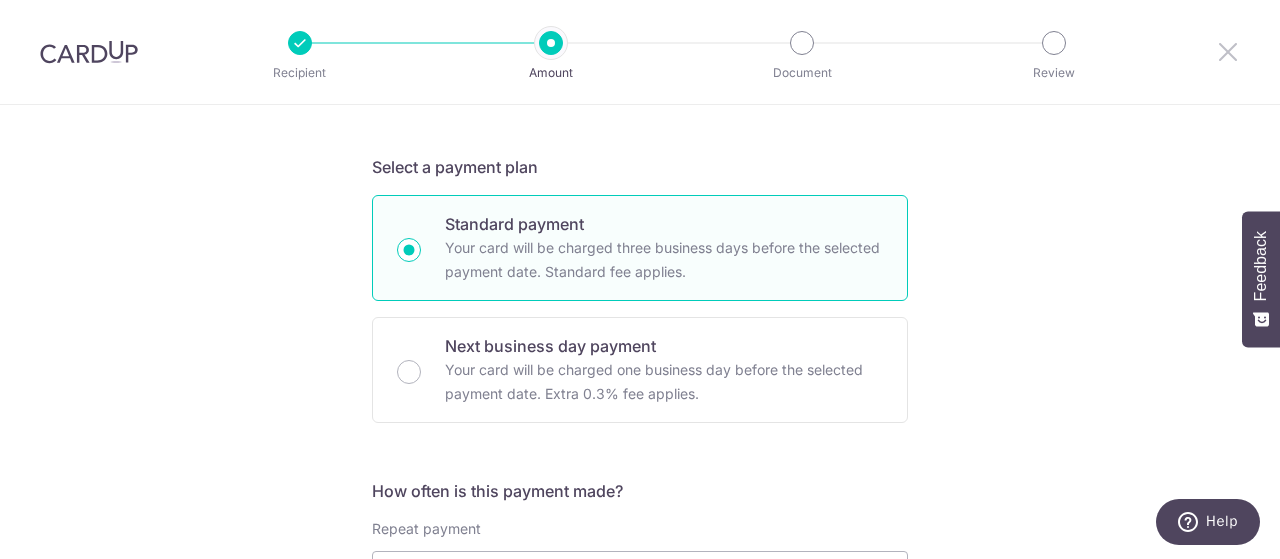 click at bounding box center [1228, 51] 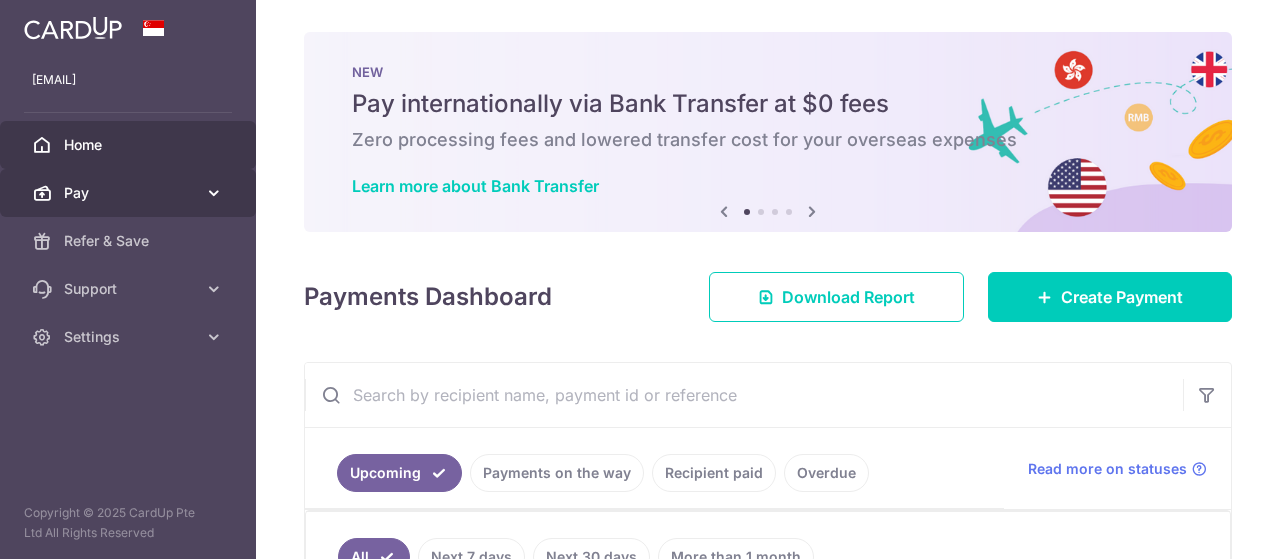 click on "Pay" at bounding box center (128, 193) 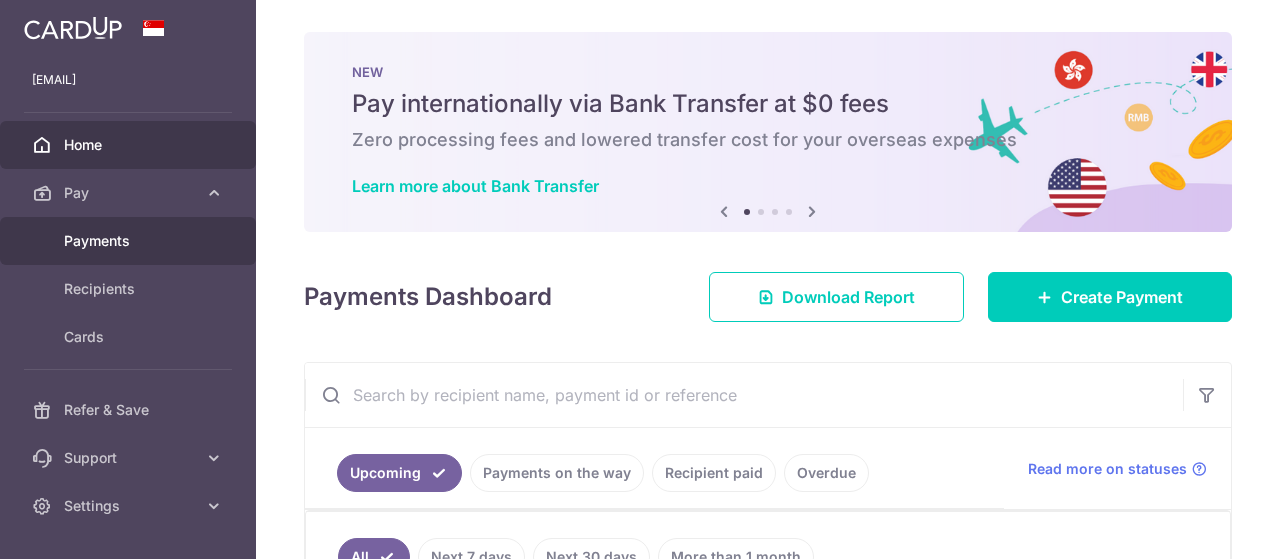 click on "Payments" at bounding box center [128, 241] 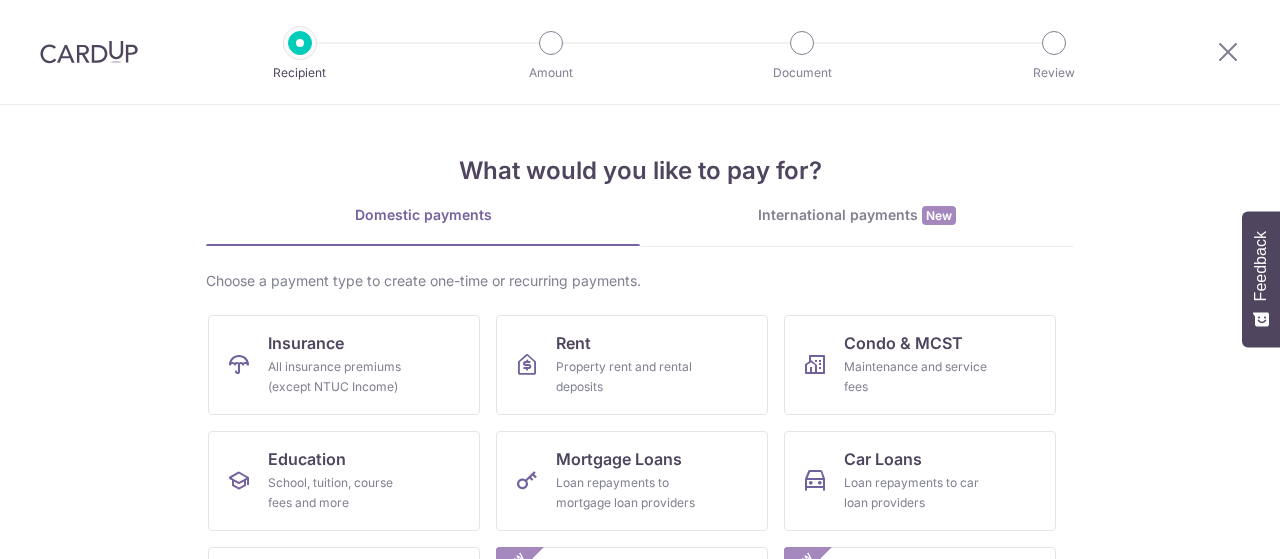 scroll, scrollTop: 0, scrollLeft: 0, axis: both 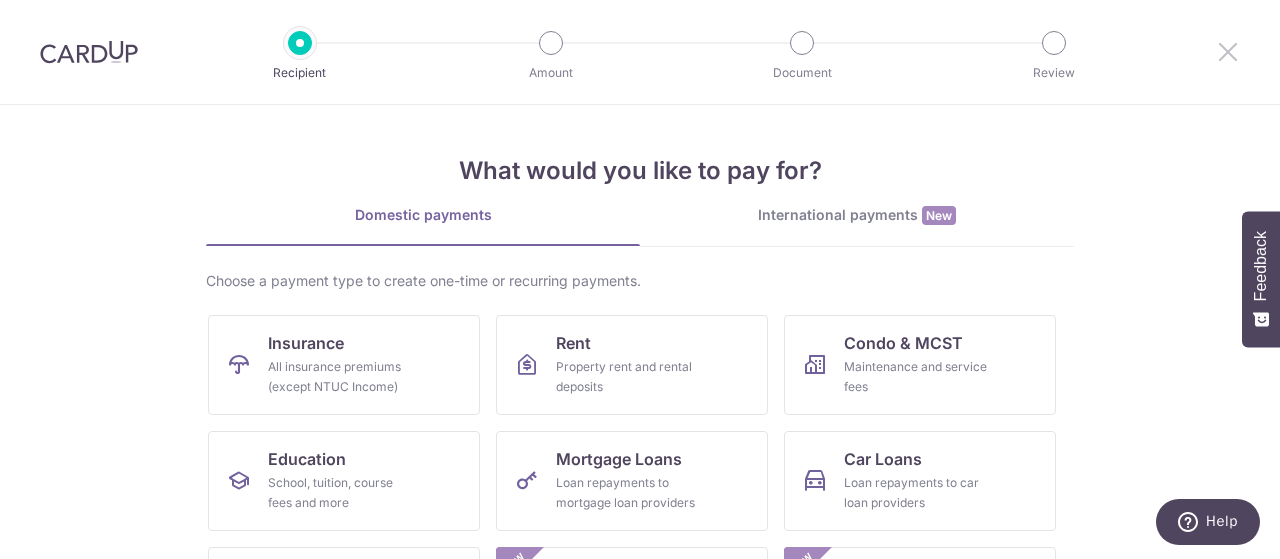 click at bounding box center [1228, 51] 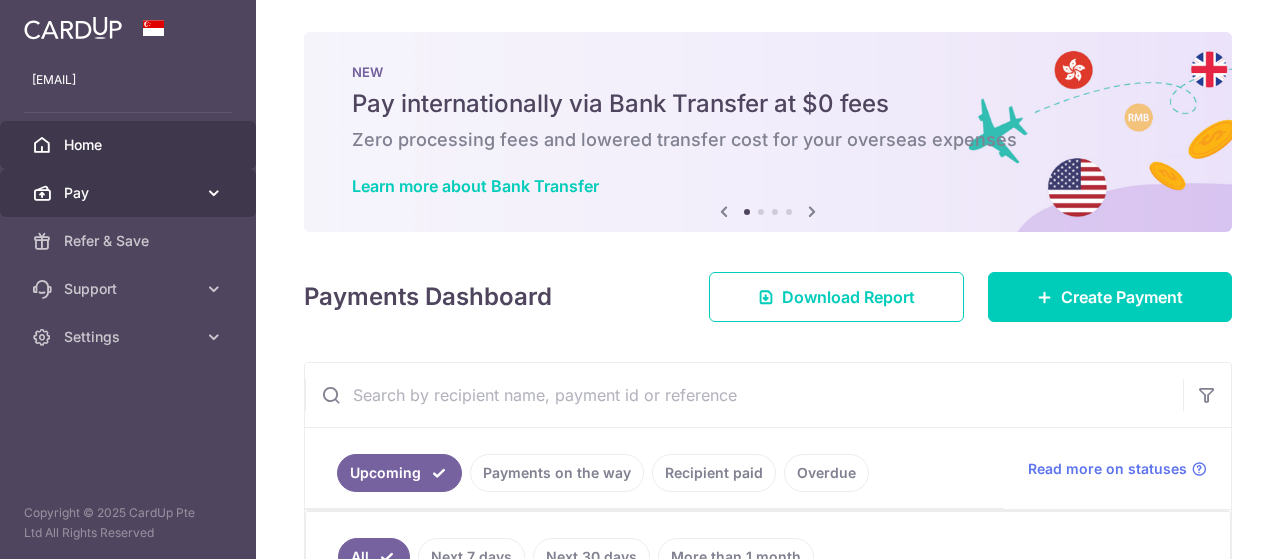 scroll, scrollTop: 0, scrollLeft: 0, axis: both 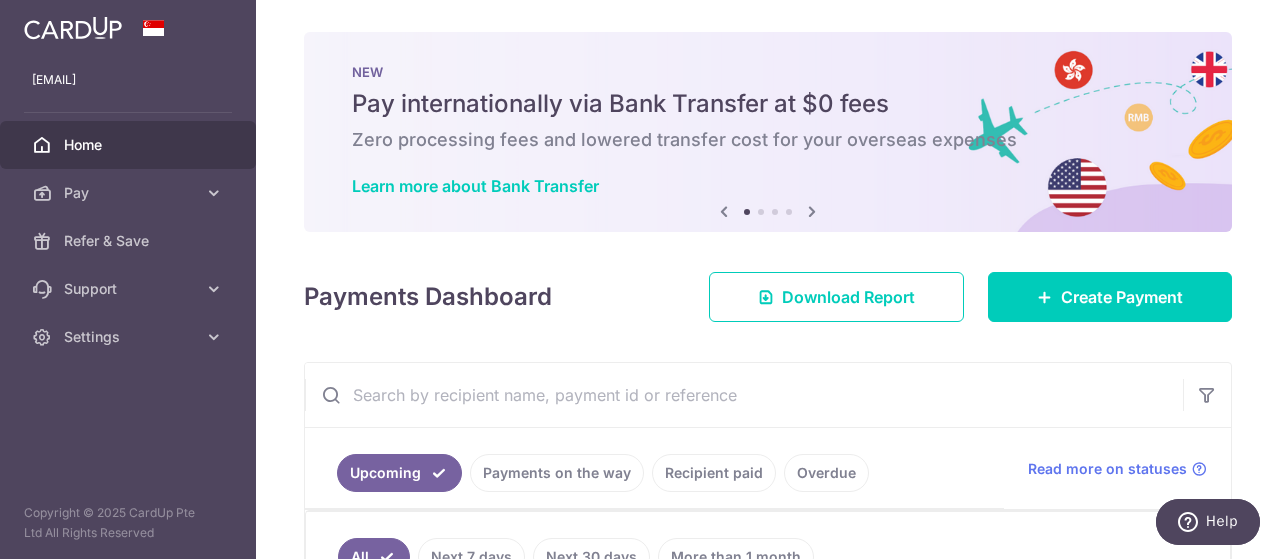 click on "Recipient paid" at bounding box center [714, 473] 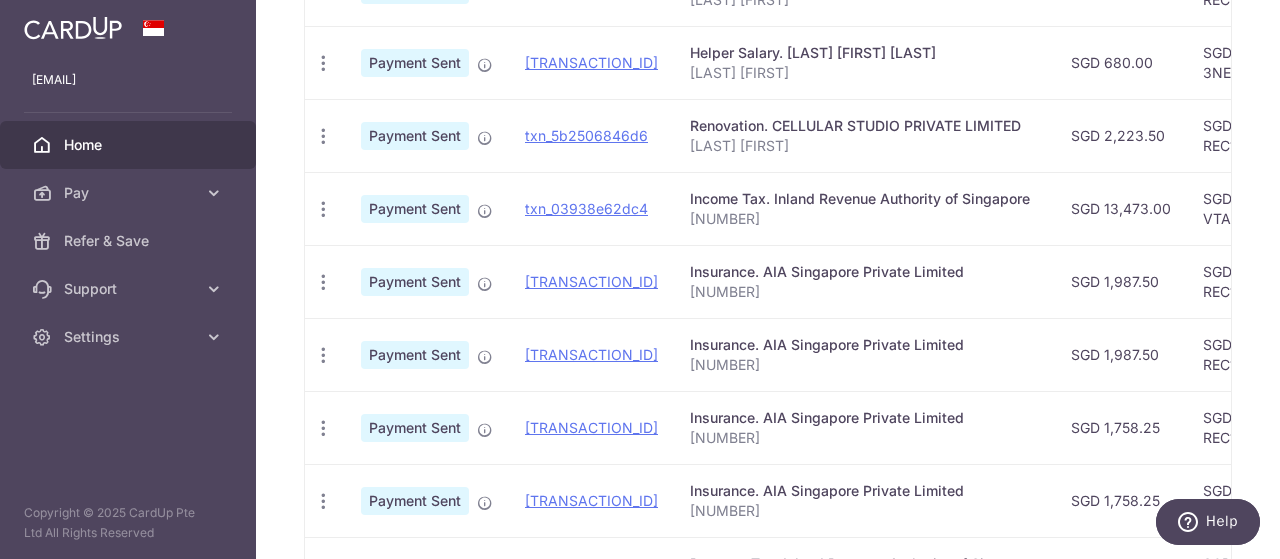 scroll, scrollTop: 782, scrollLeft: 0, axis: vertical 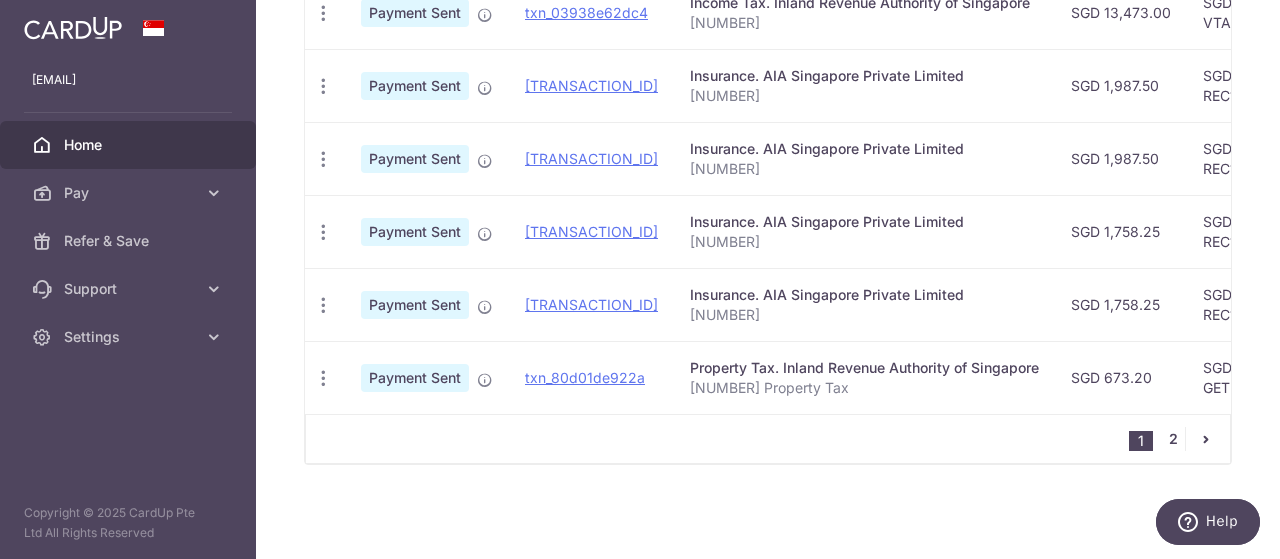 click on "2" at bounding box center (1173, 439) 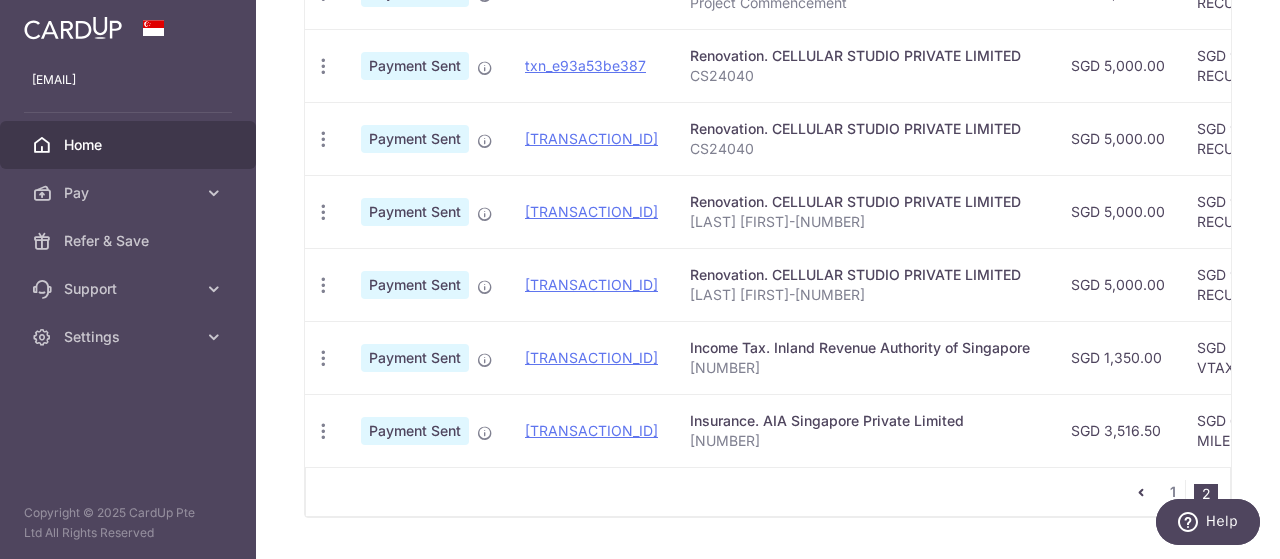 scroll, scrollTop: 782, scrollLeft: 0, axis: vertical 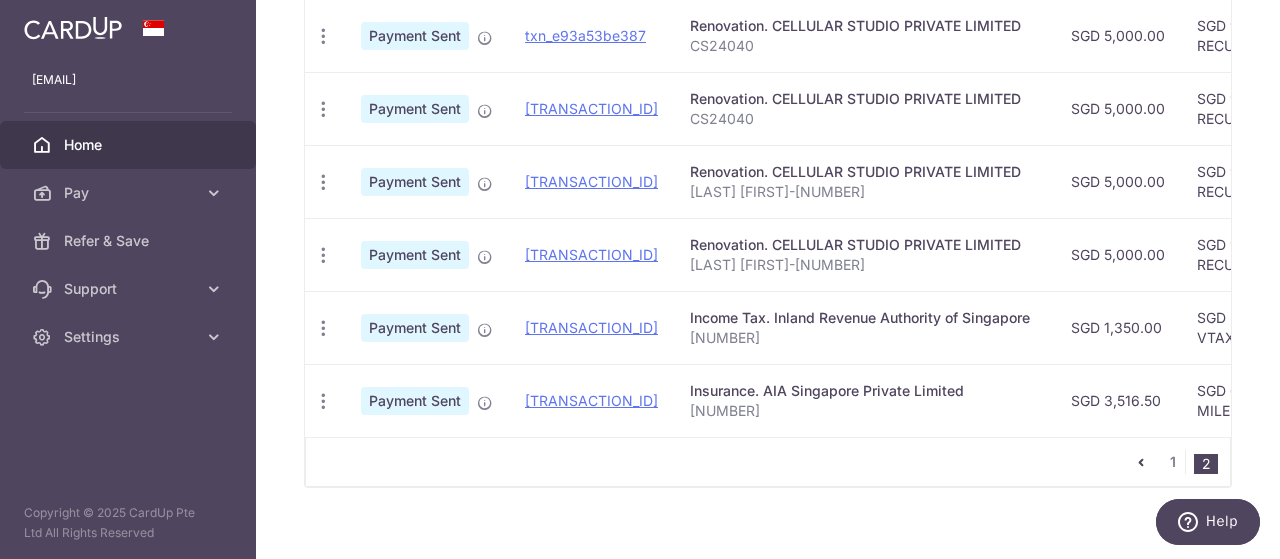click on "2" at bounding box center [1206, 464] 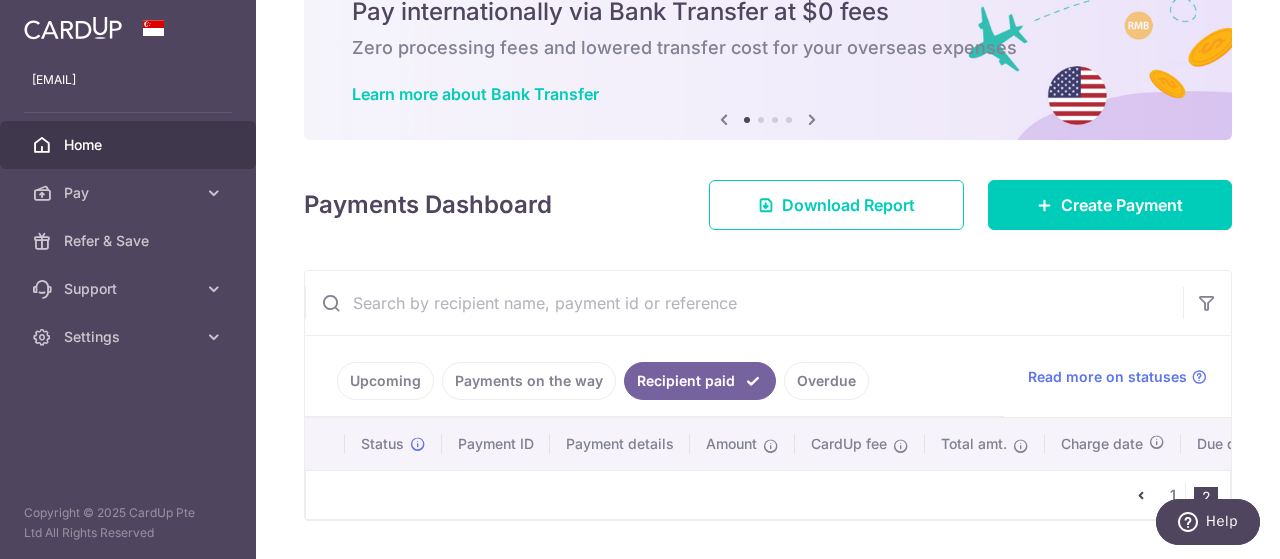 scroll, scrollTop: 154, scrollLeft: 0, axis: vertical 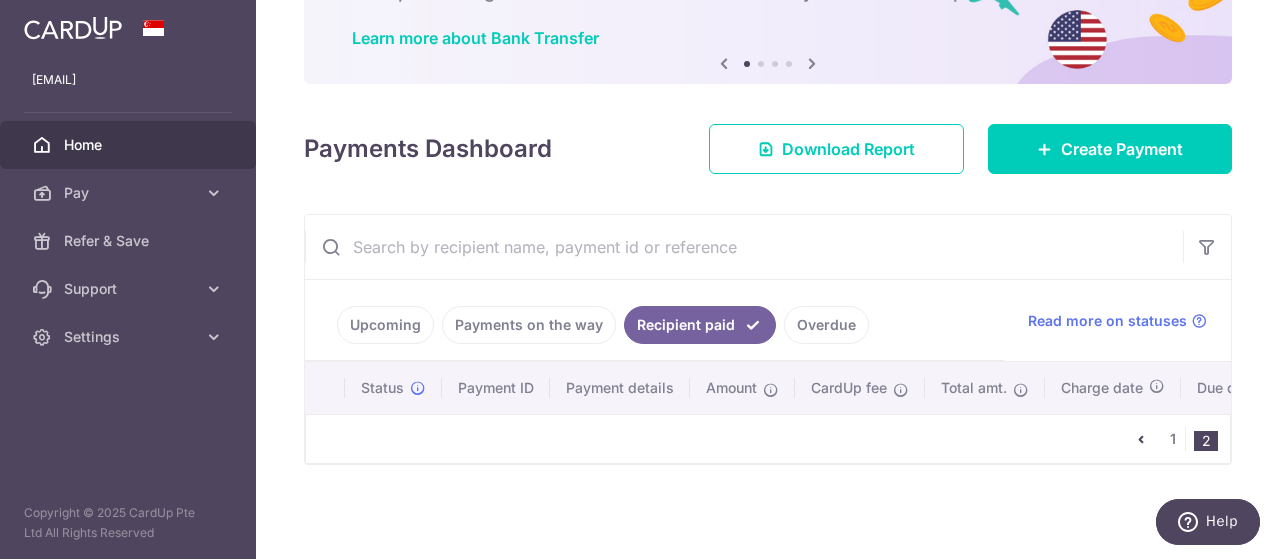 click on "2" at bounding box center (1206, 441) 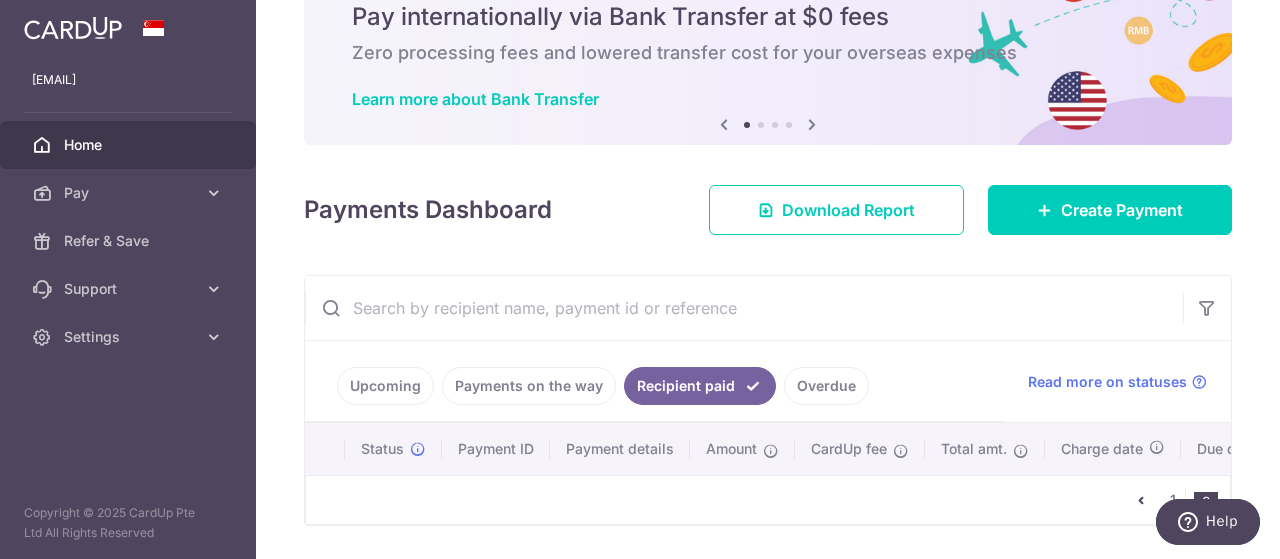 scroll, scrollTop: 154, scrollLeft: 0, axis: vertical 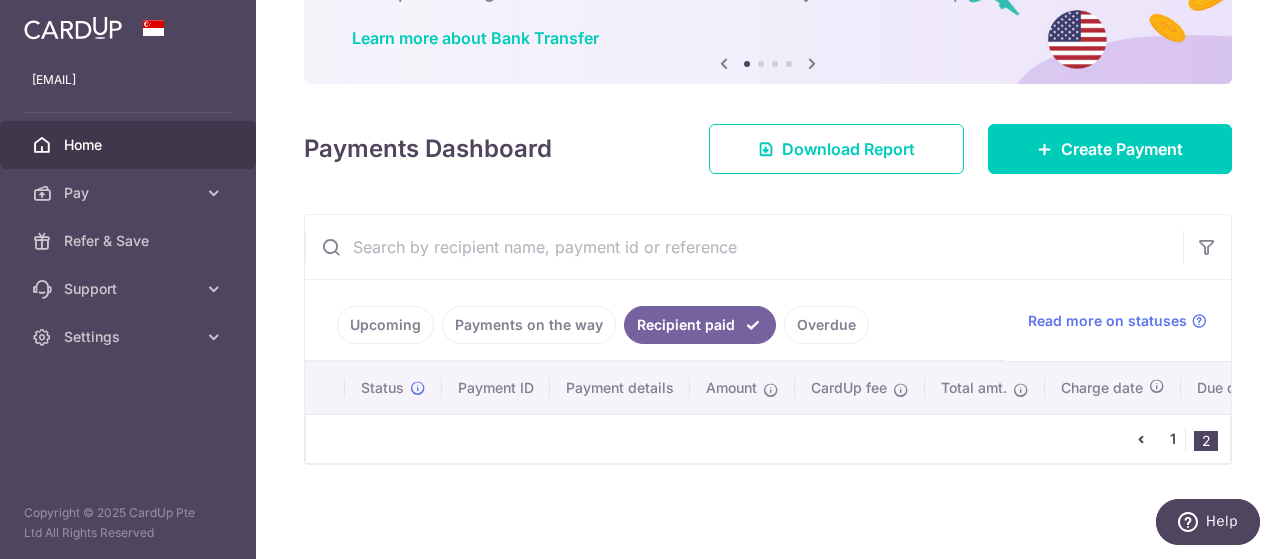 click on "1" at bounding box center [1173, 439] 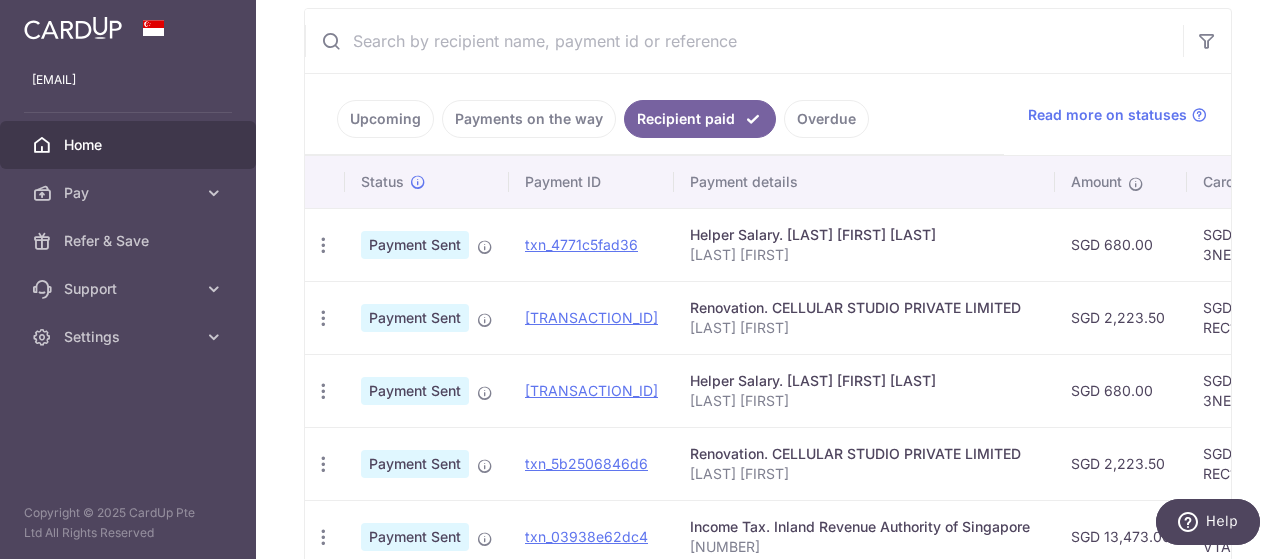 scroll, scrollTop: 0, scrollLeft: 0, axis: both 